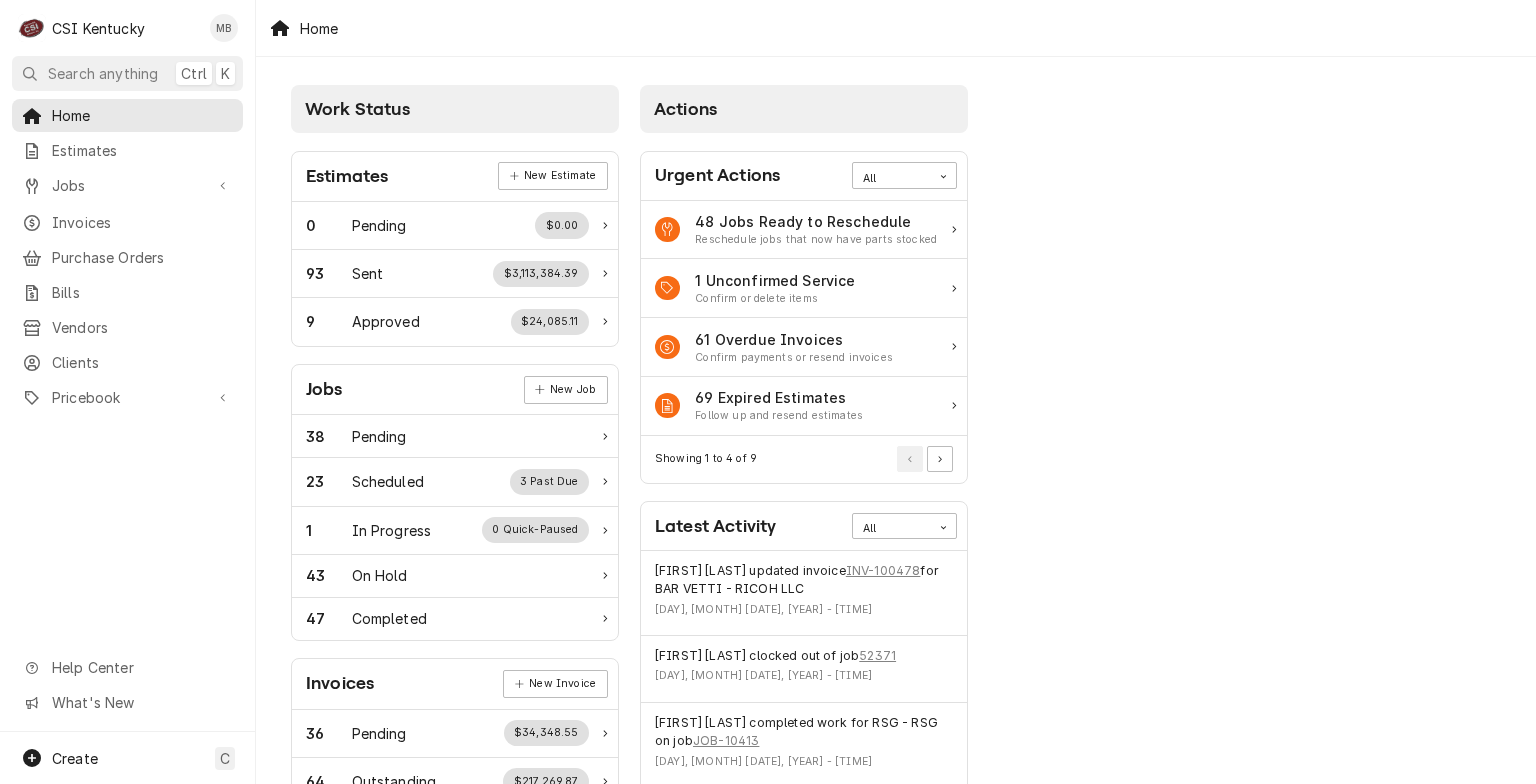 scroll, scrollTop: 0, scrollLeft: 0, axis: both 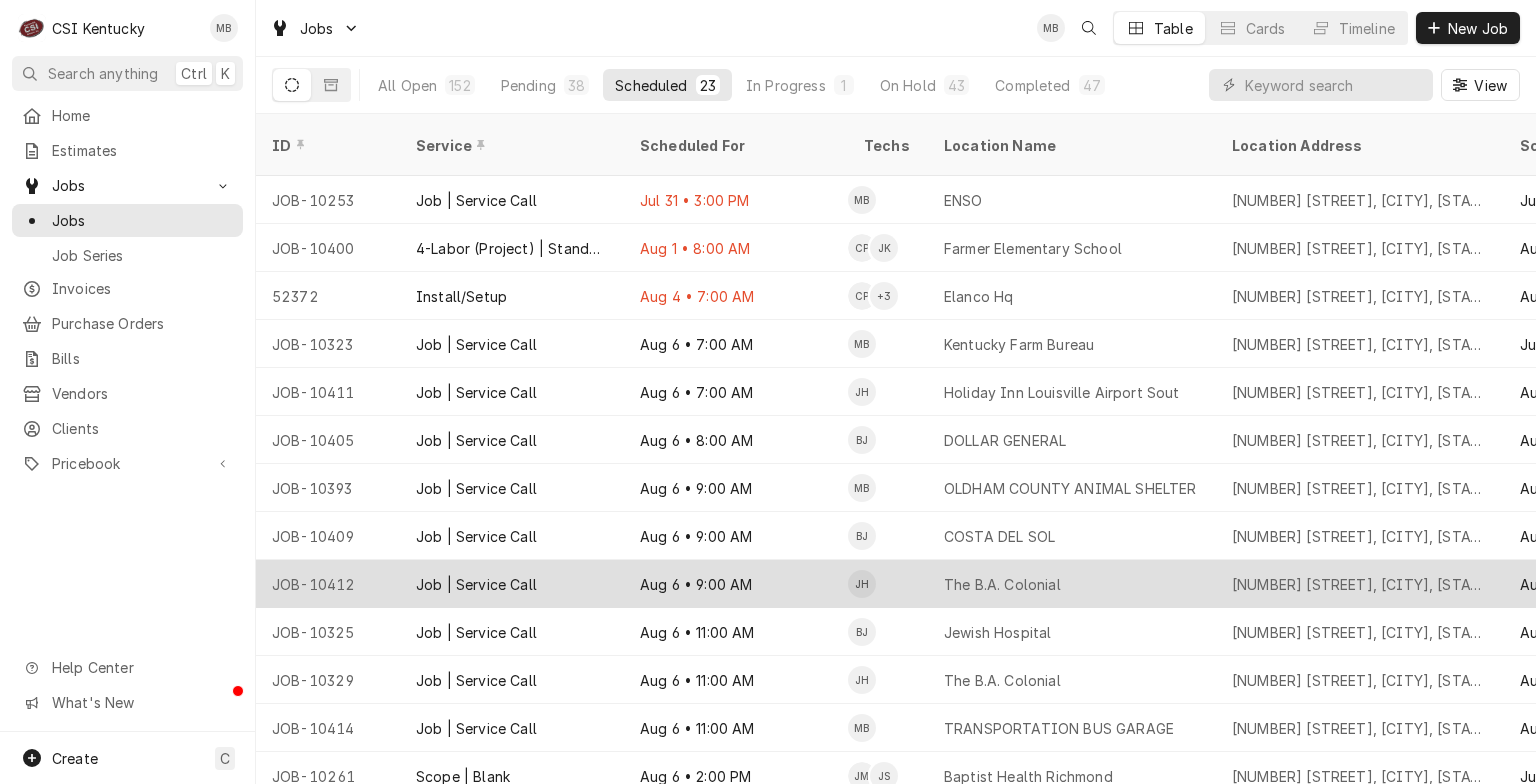 click on "Job | Service Call" at bounding box center [512, 584] 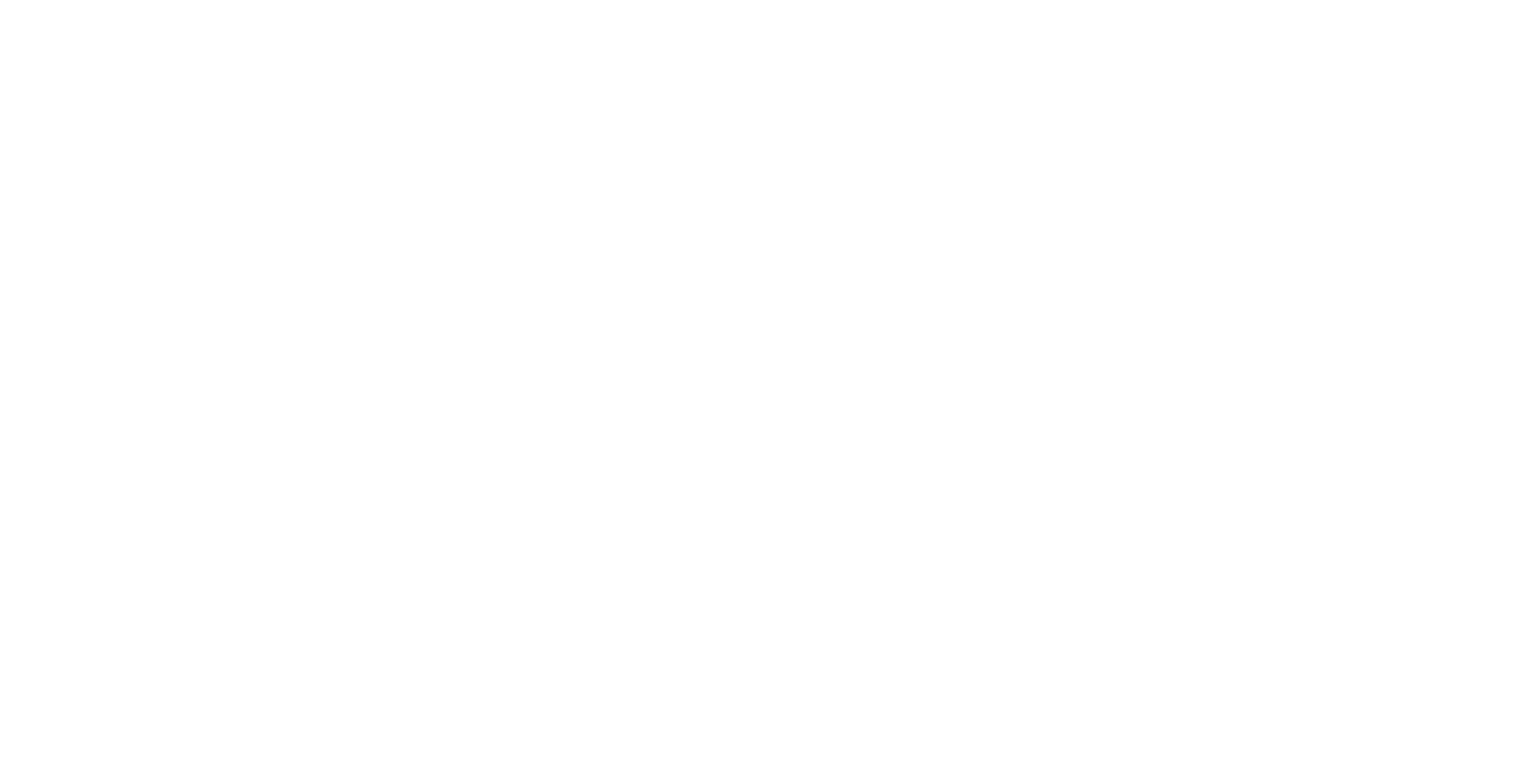 scroll, scrollTop: 0, scrollLeft: 0, axis: both 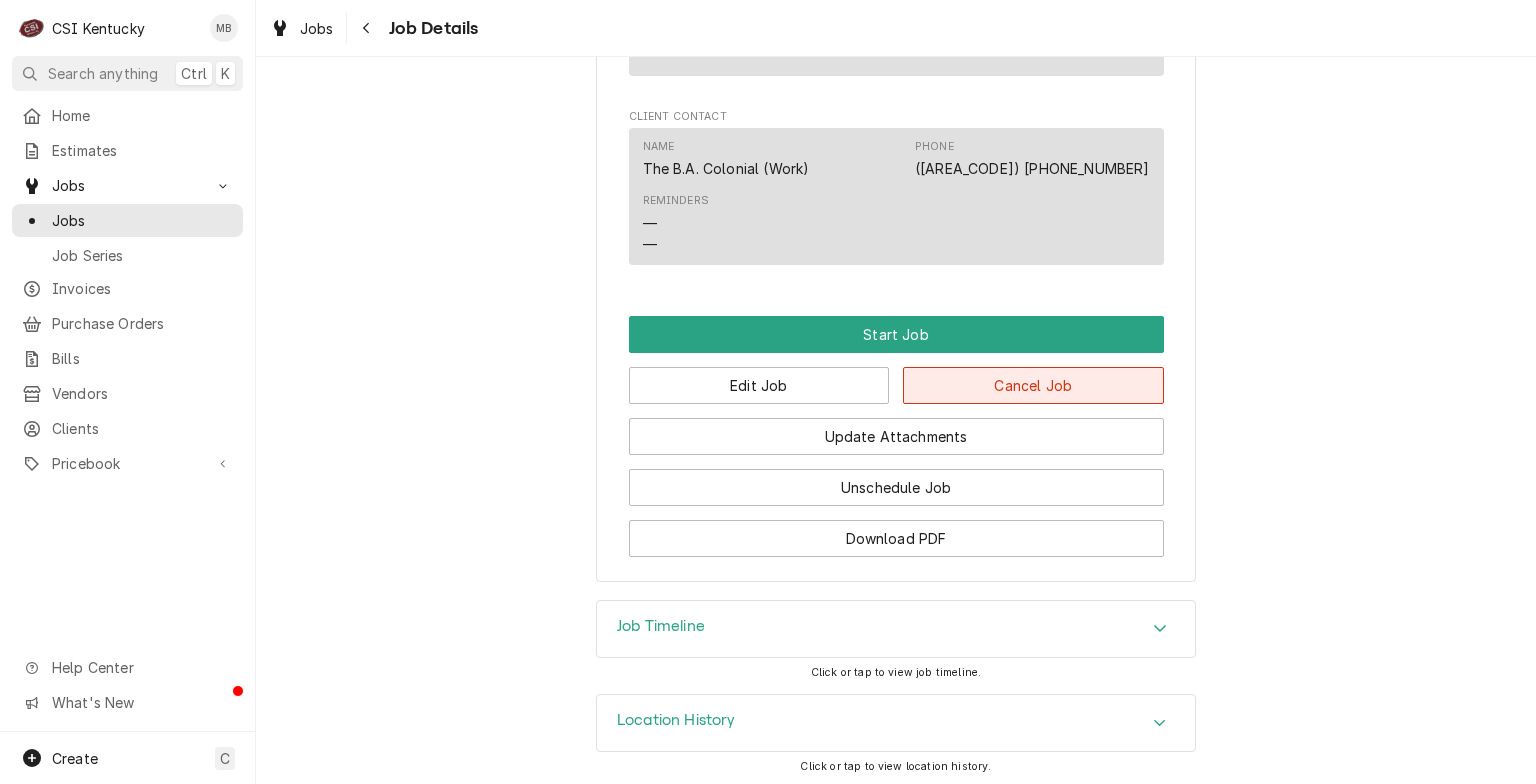 click on "Cancel Job" at bounding box center (1033, 385) 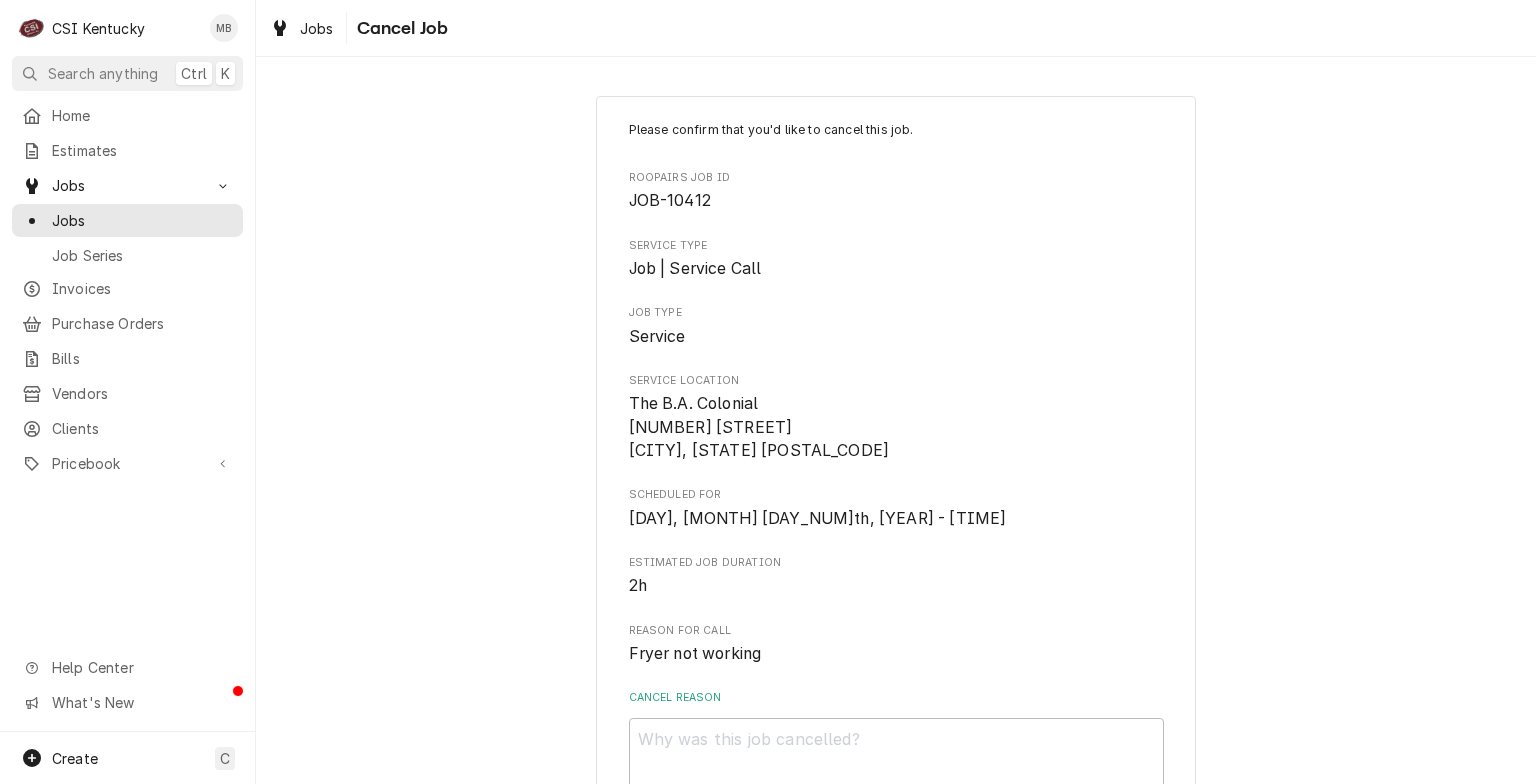 scroll, scrollTop: 144, scrollLeft: 0, axis: vertical 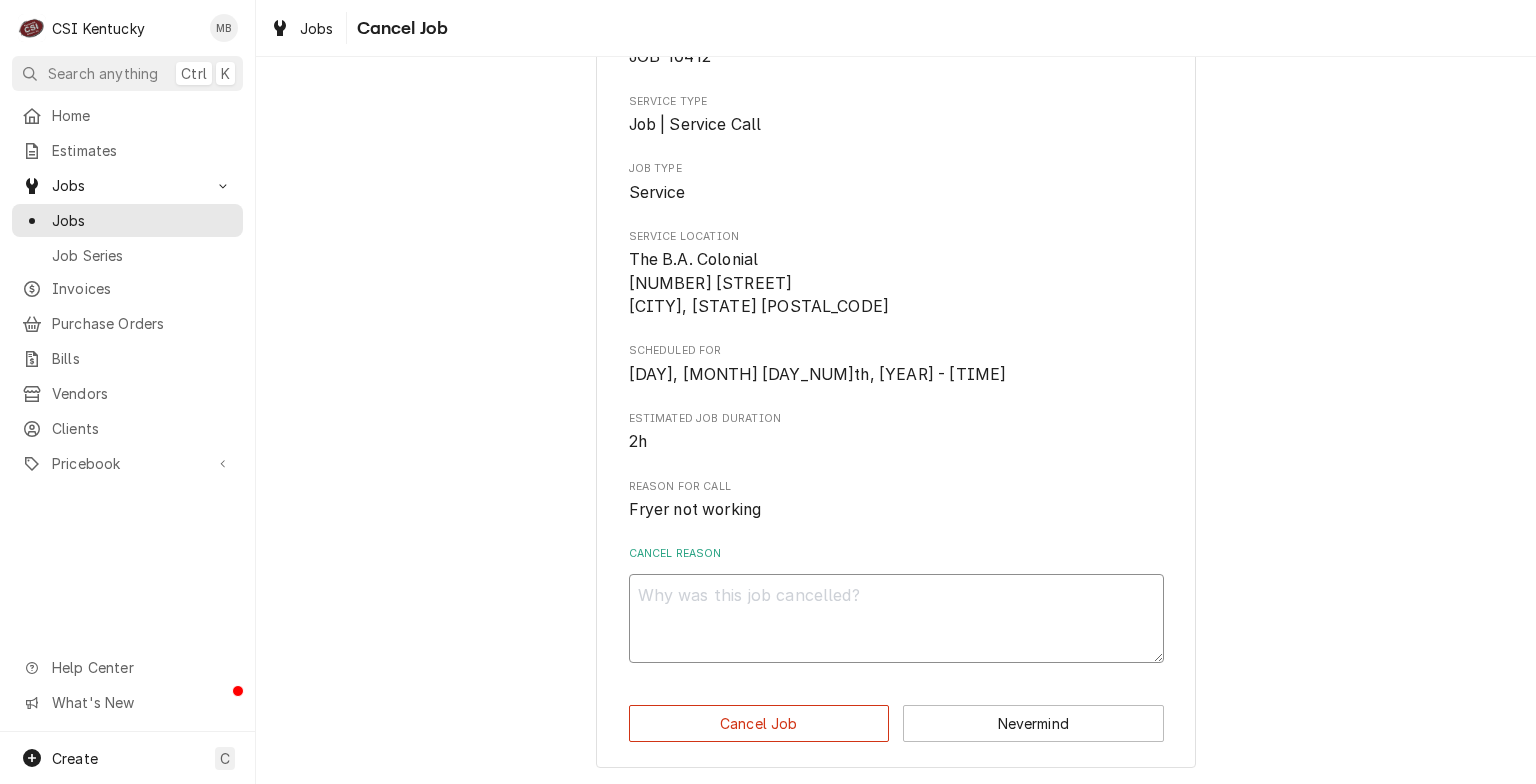click on "Cancel Reason" at bounding box center (896, 619) 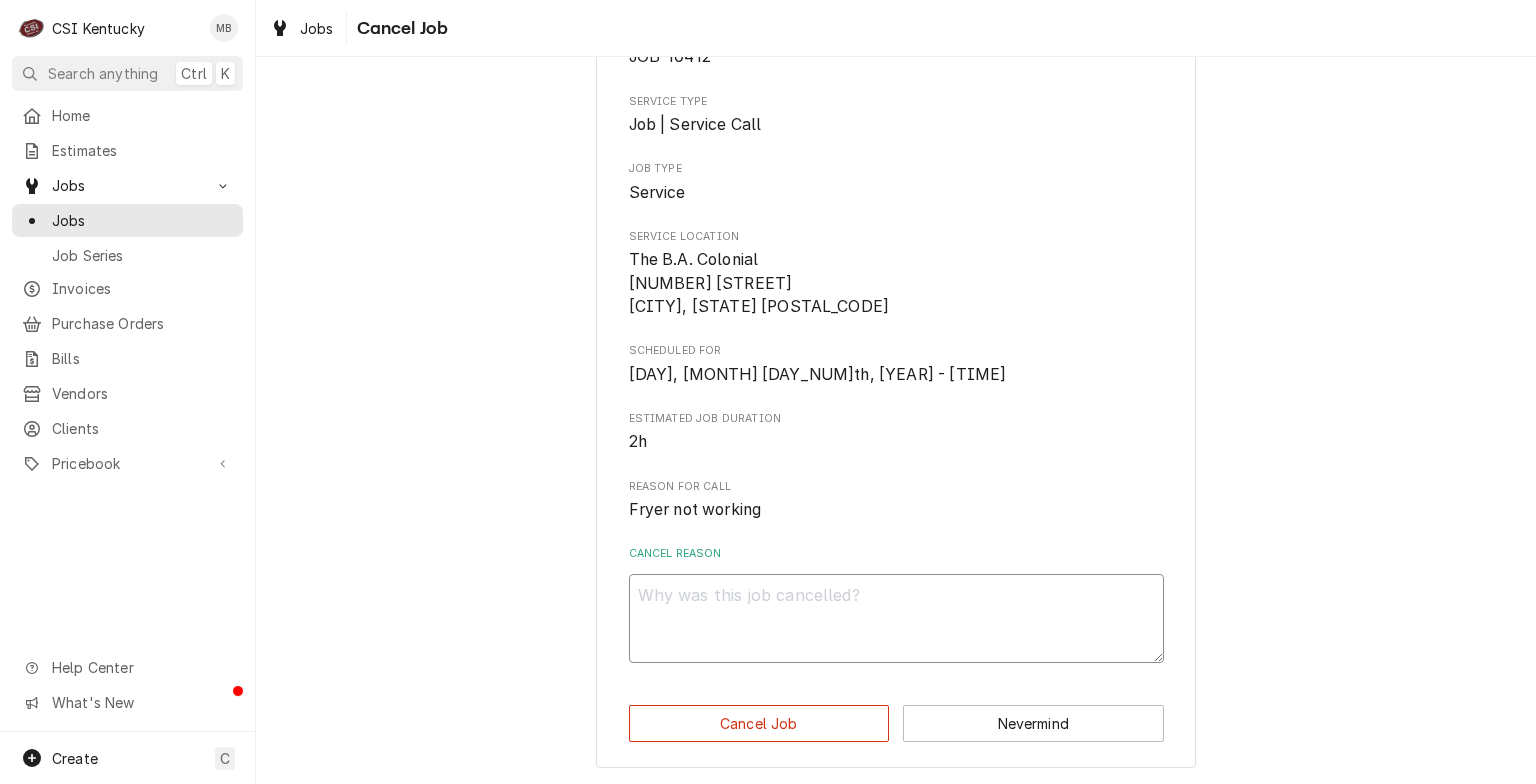 type on "x" 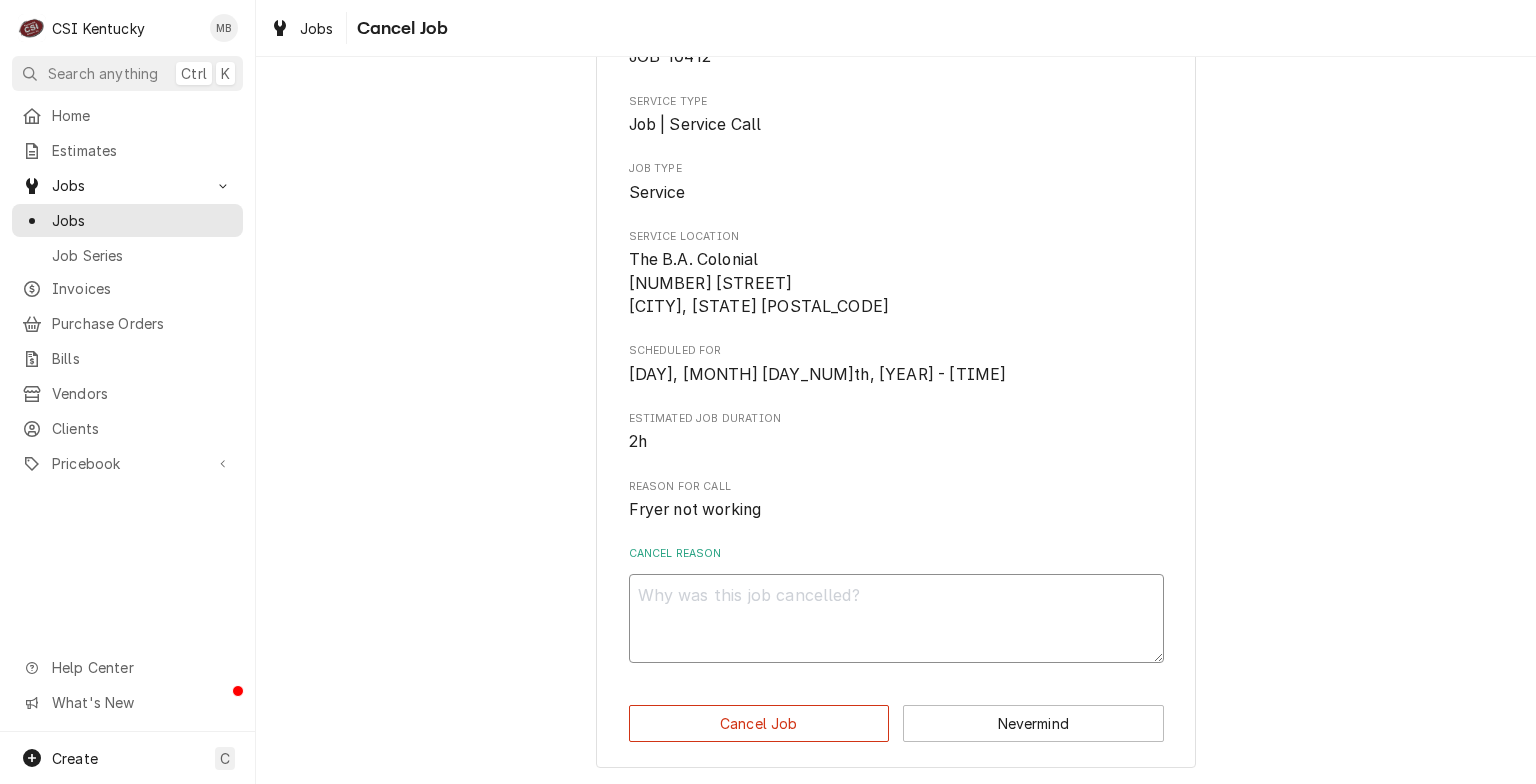 type on "c" 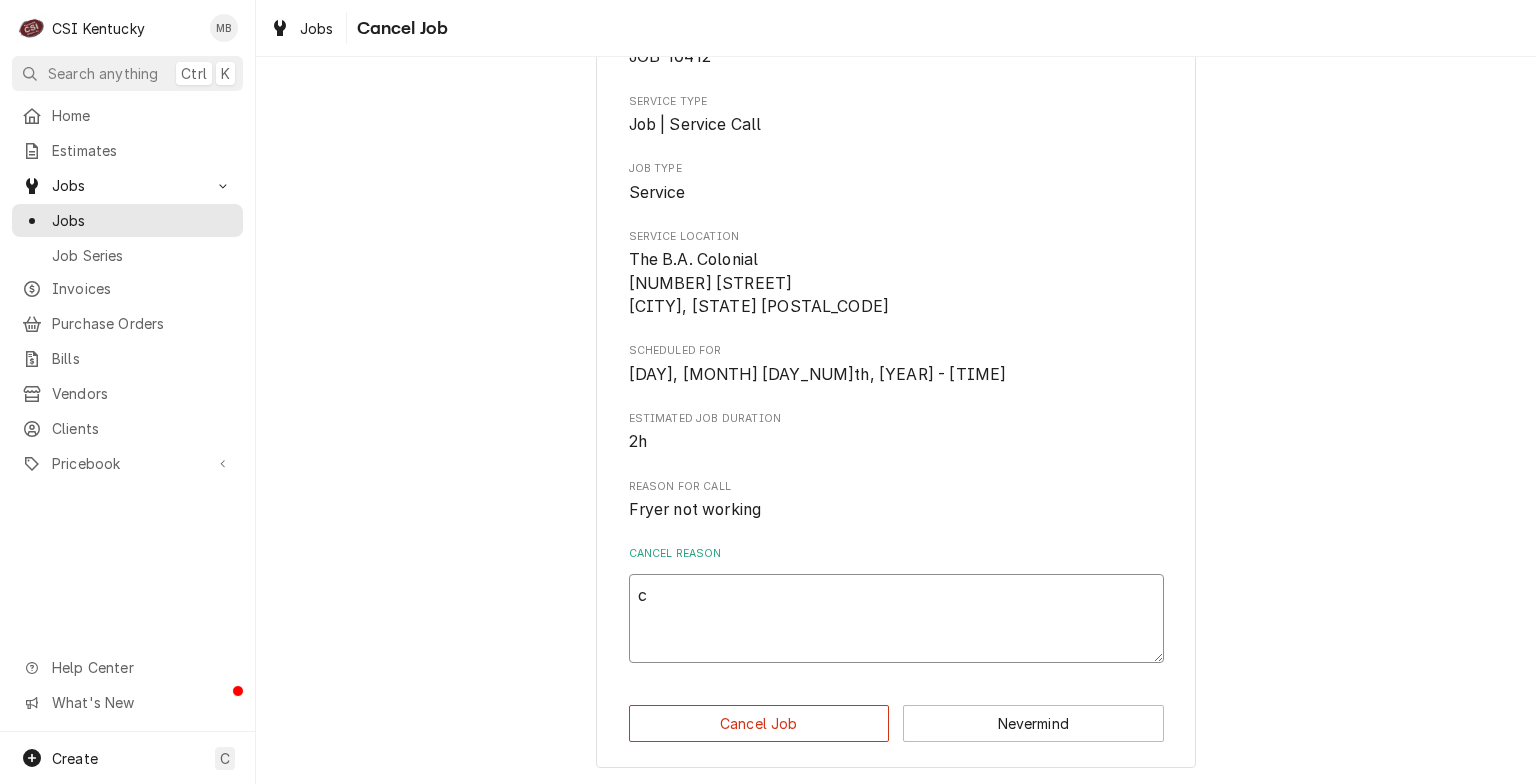 type on "x" 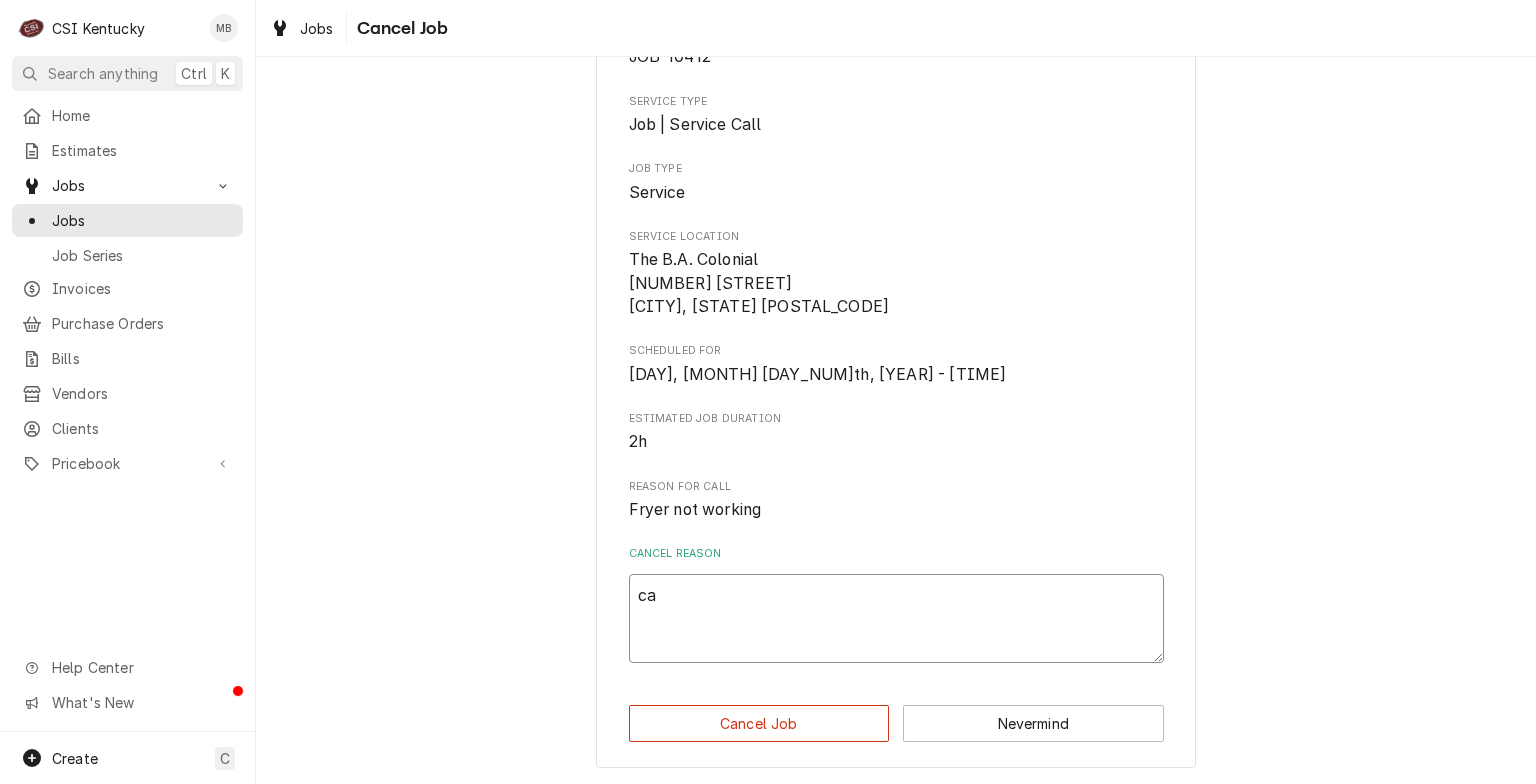 type on "x" 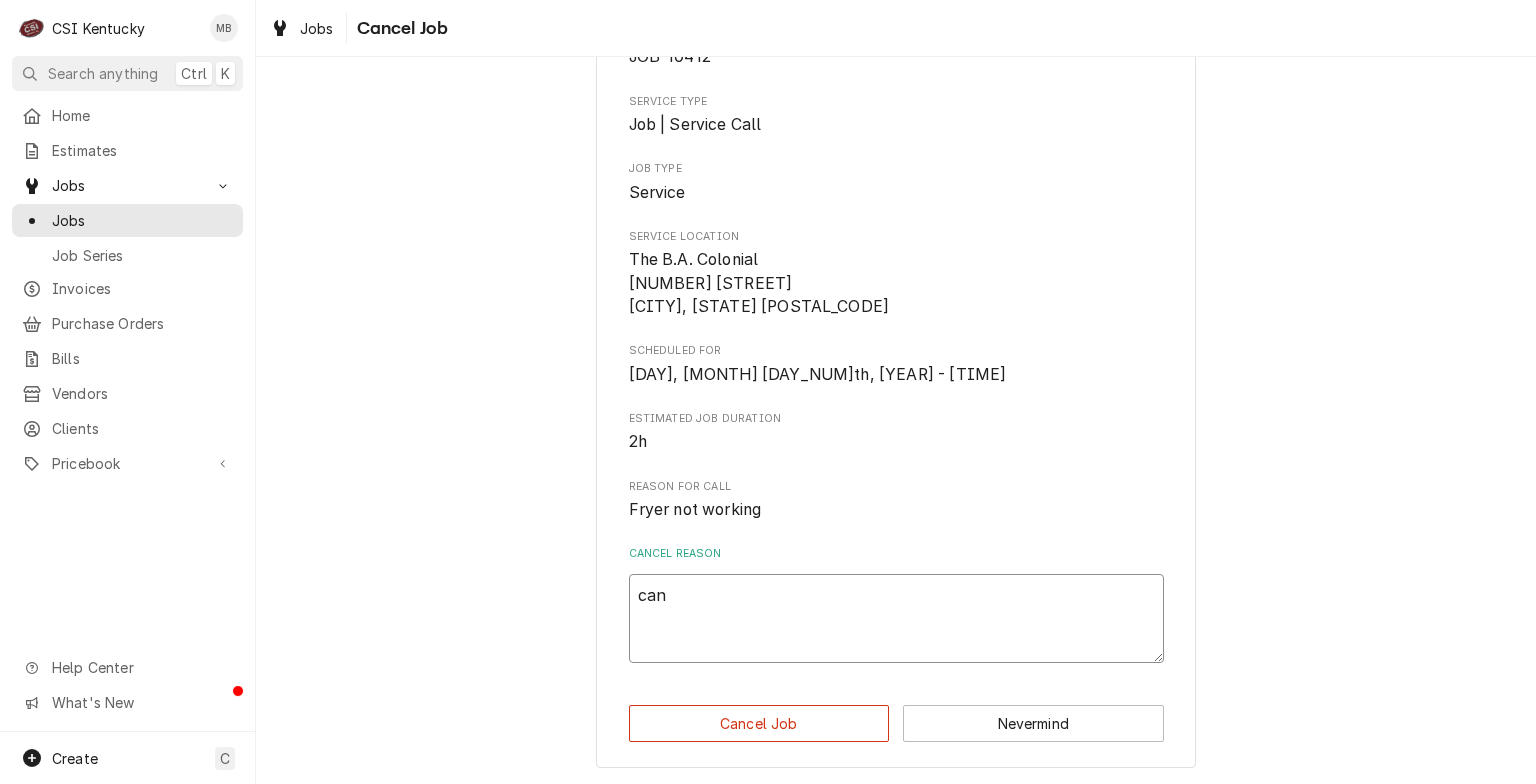 type on "x" 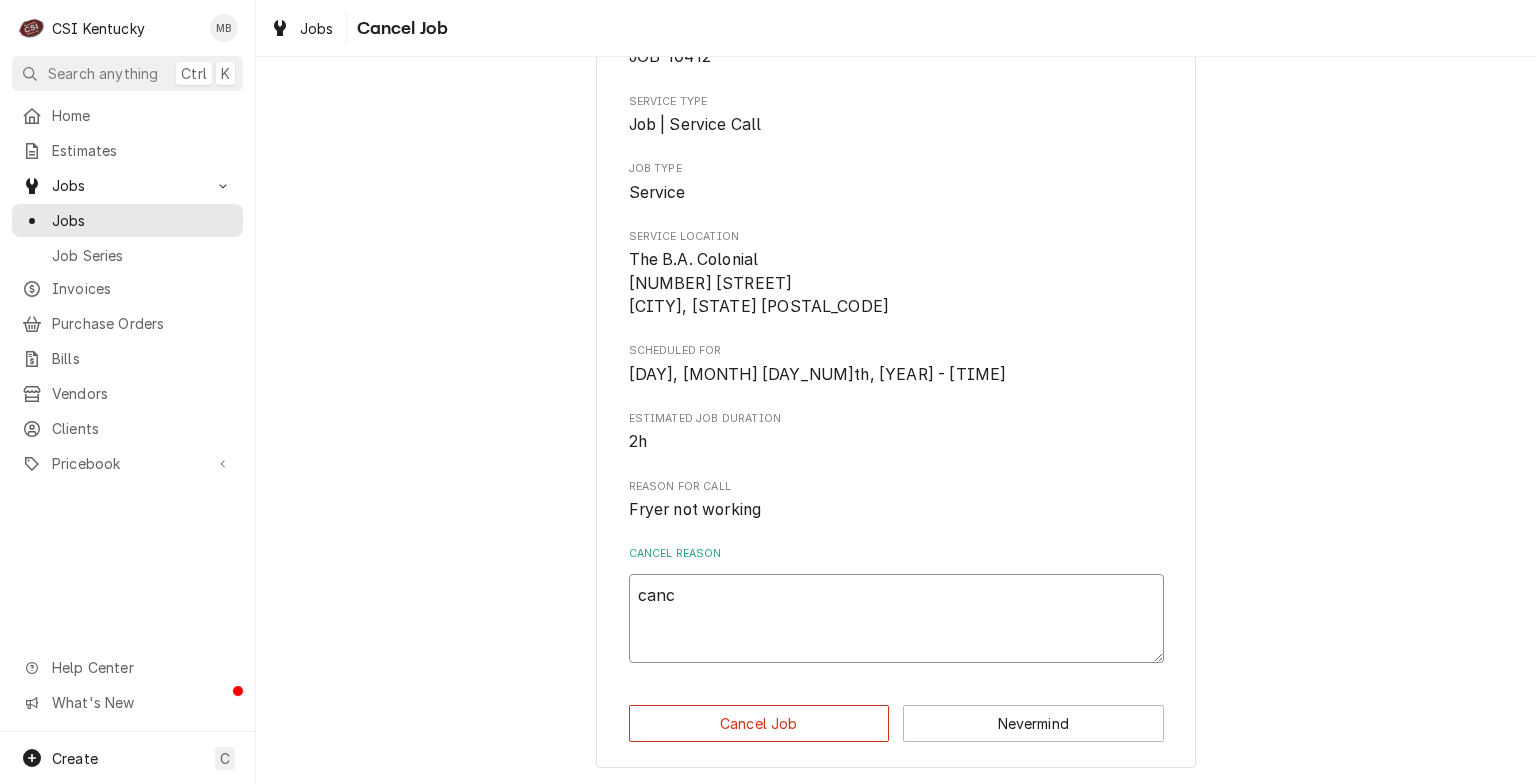 type on "x" 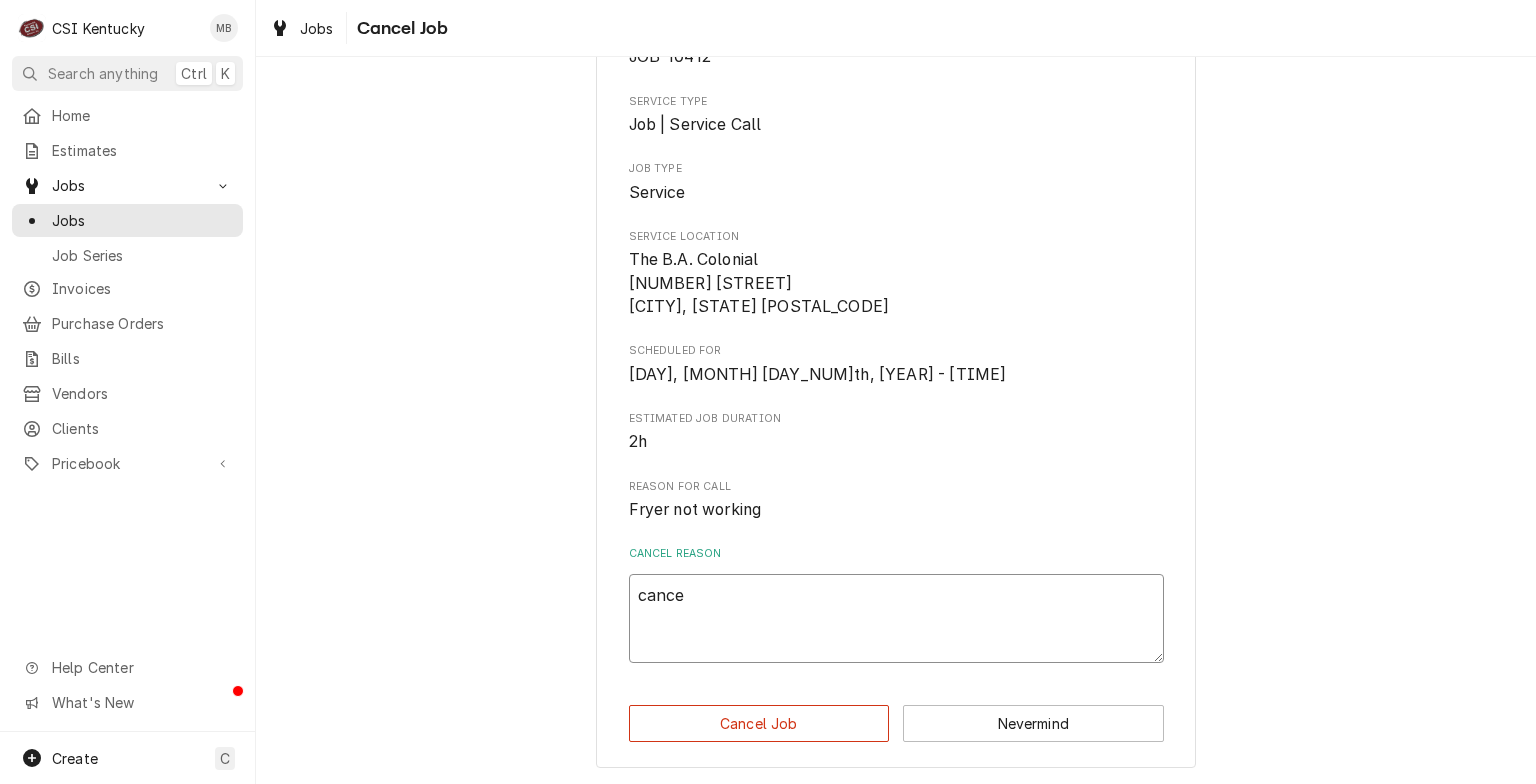 type on "x" 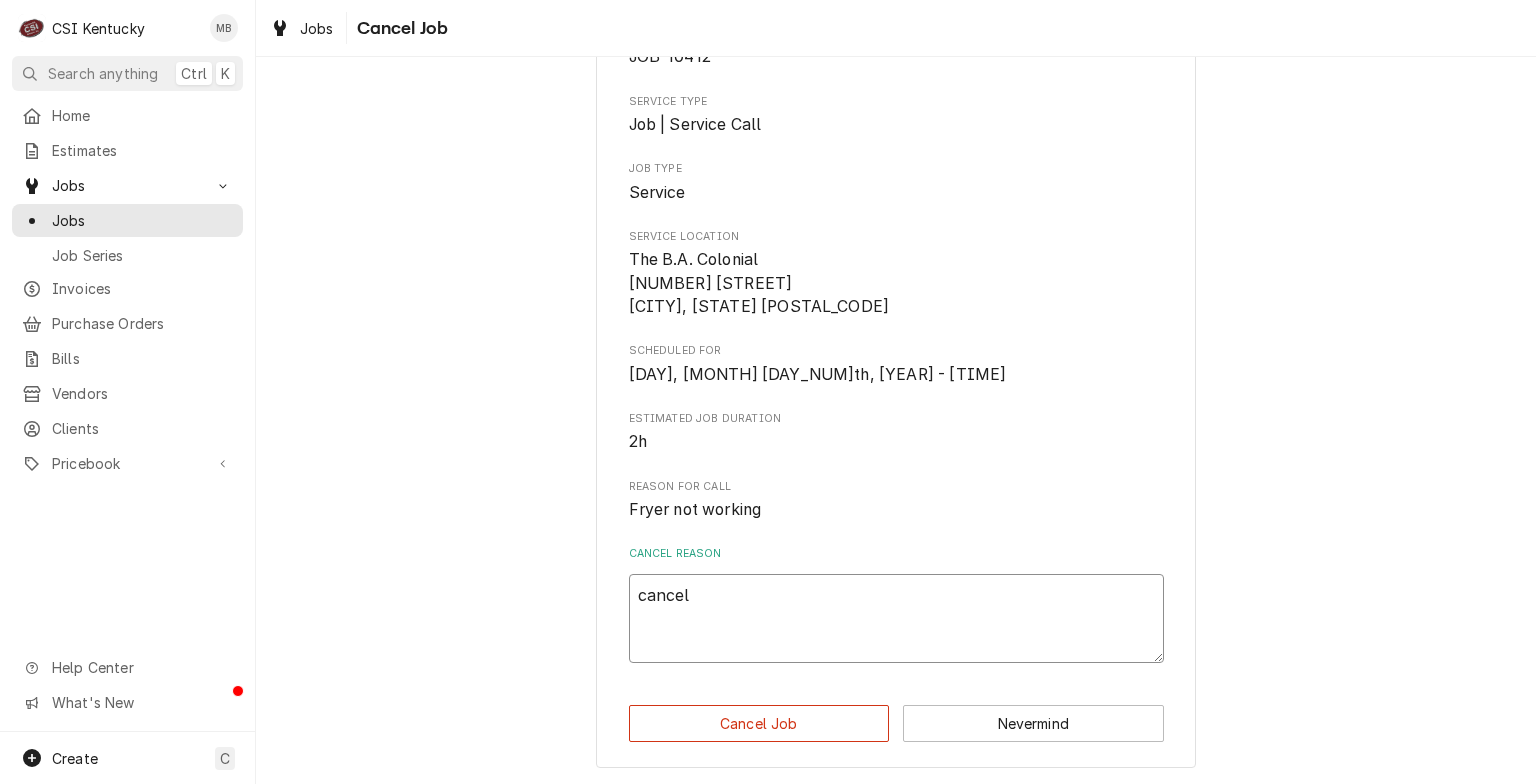 type on "x" 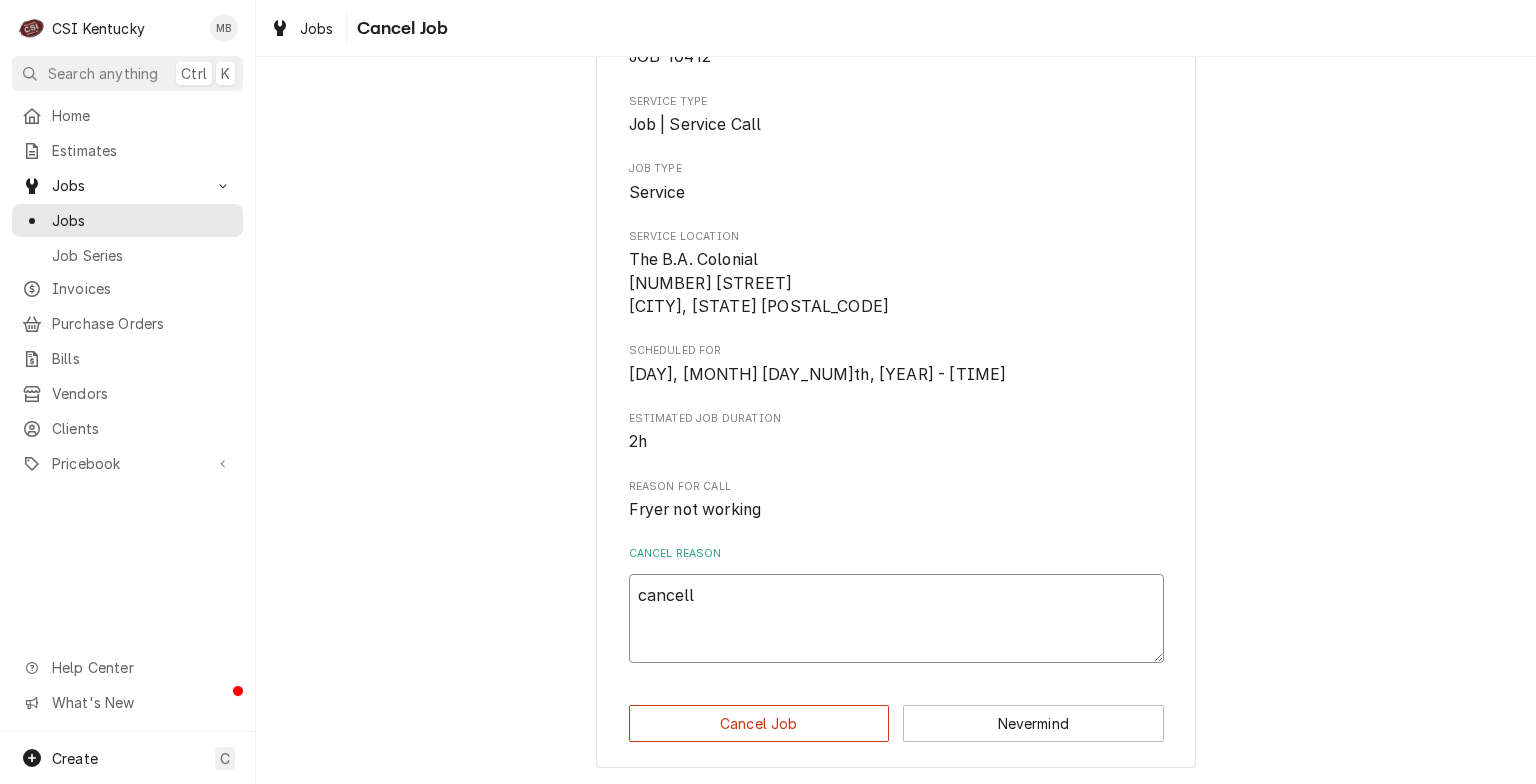 type on "x" 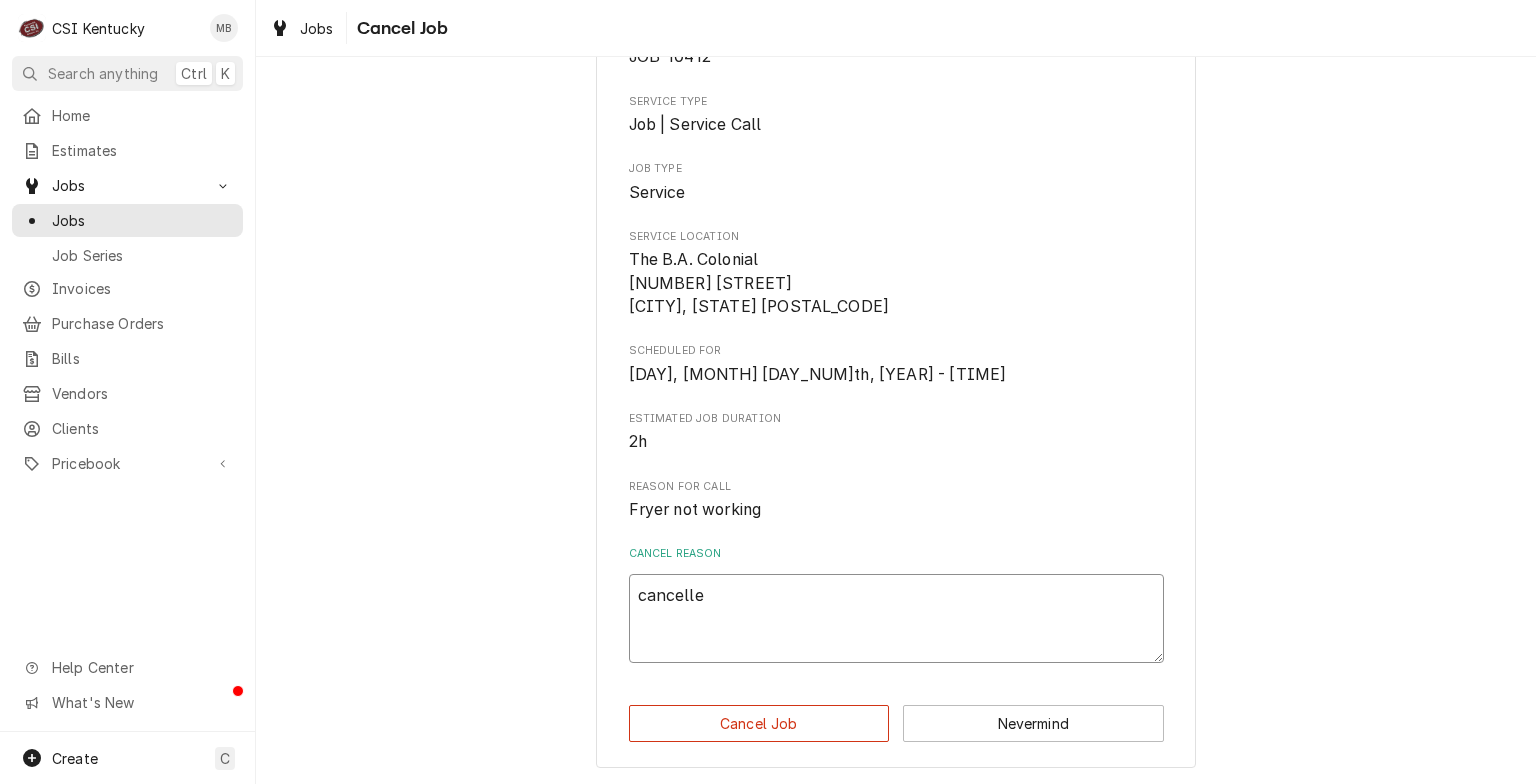 type on "x" 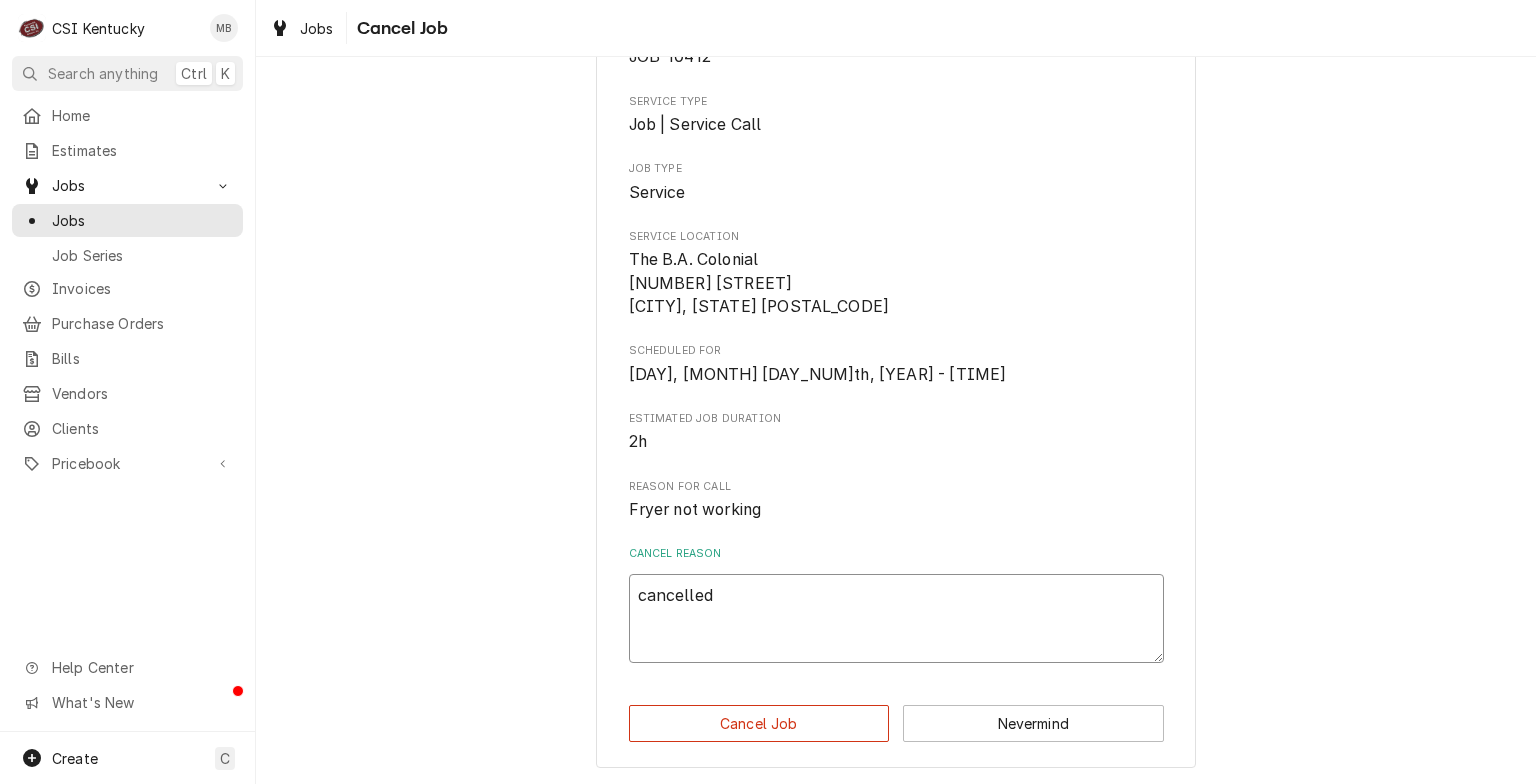 type on "x" 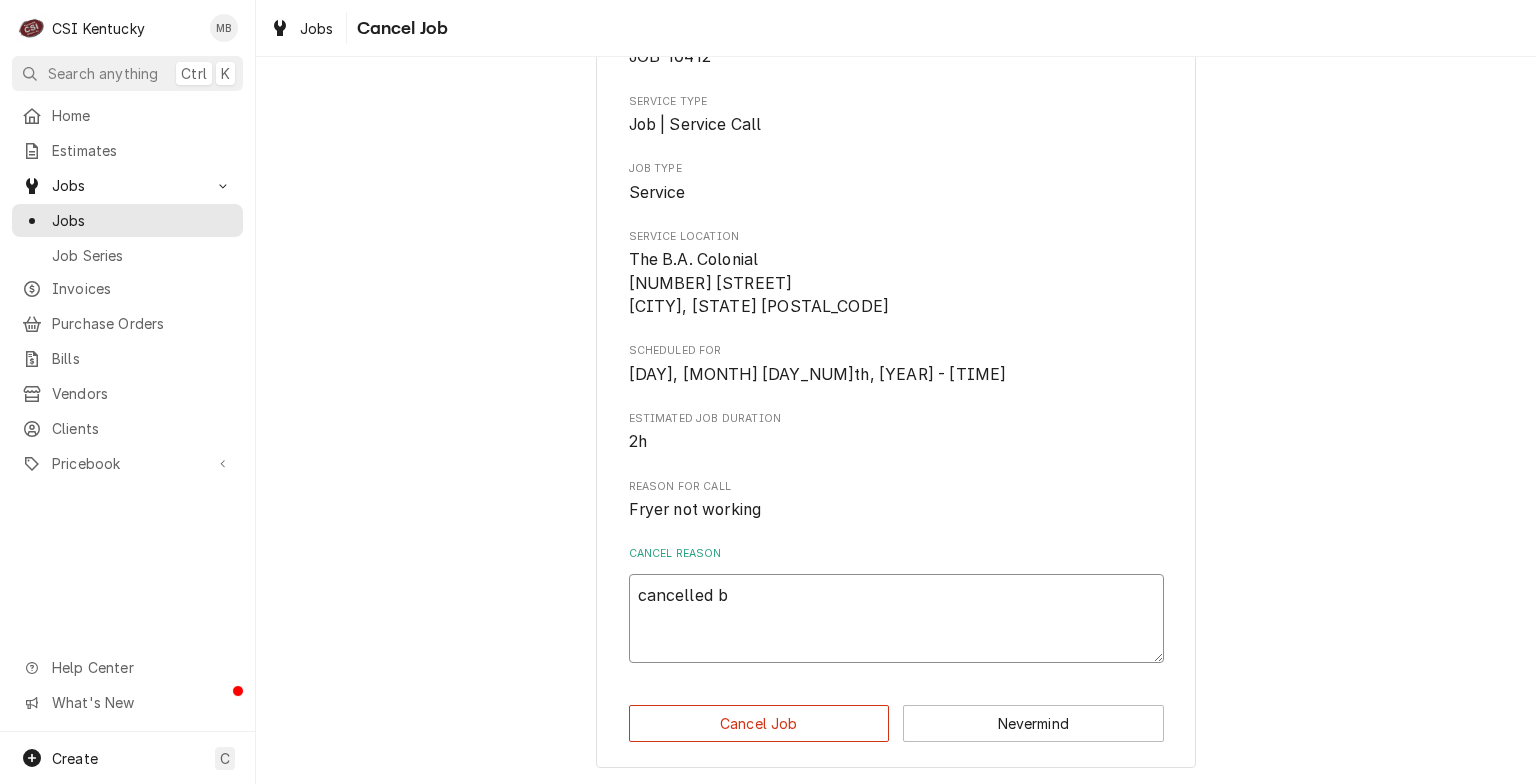 type on "x" 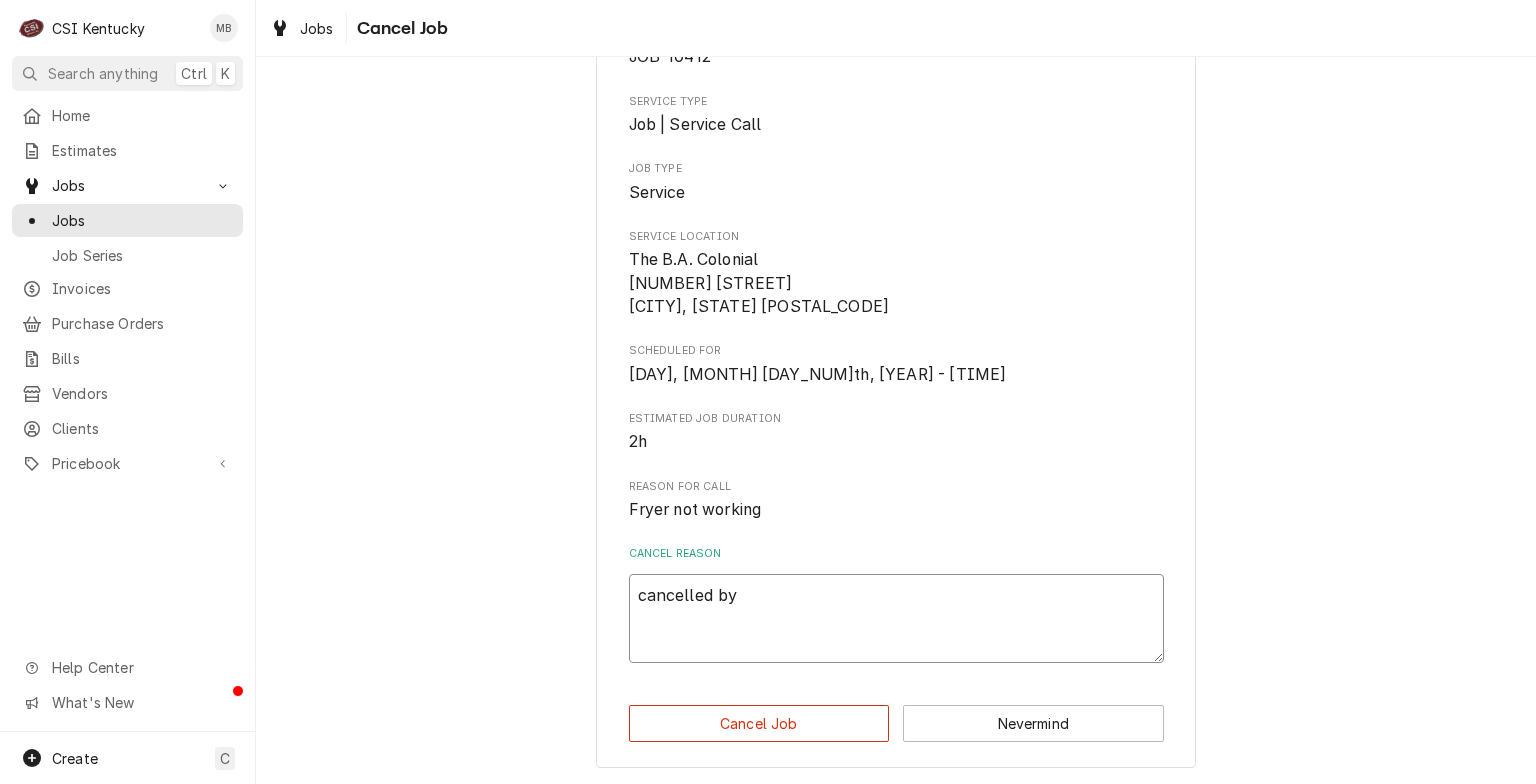 type on "x" 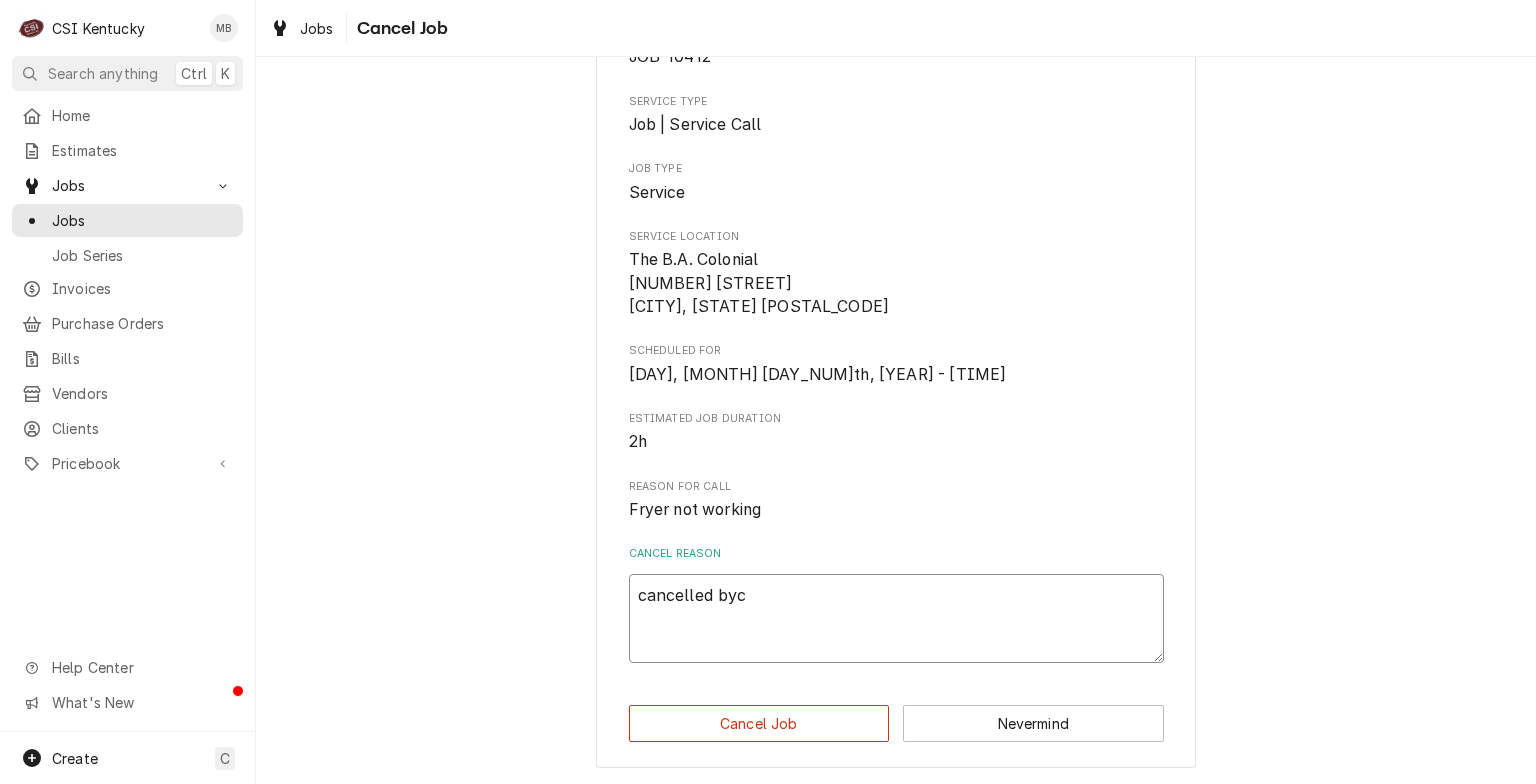 type on "x" 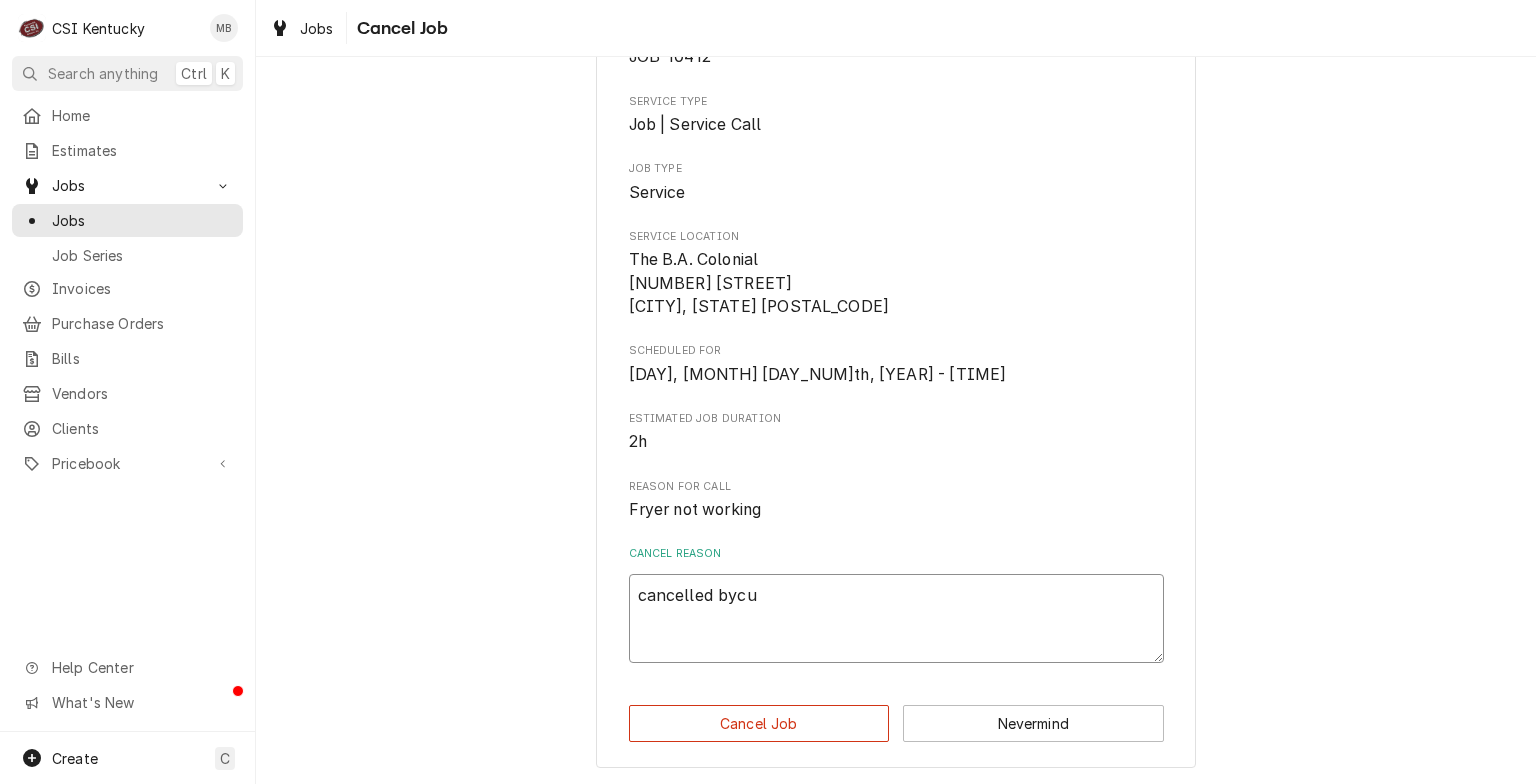 type on "x" 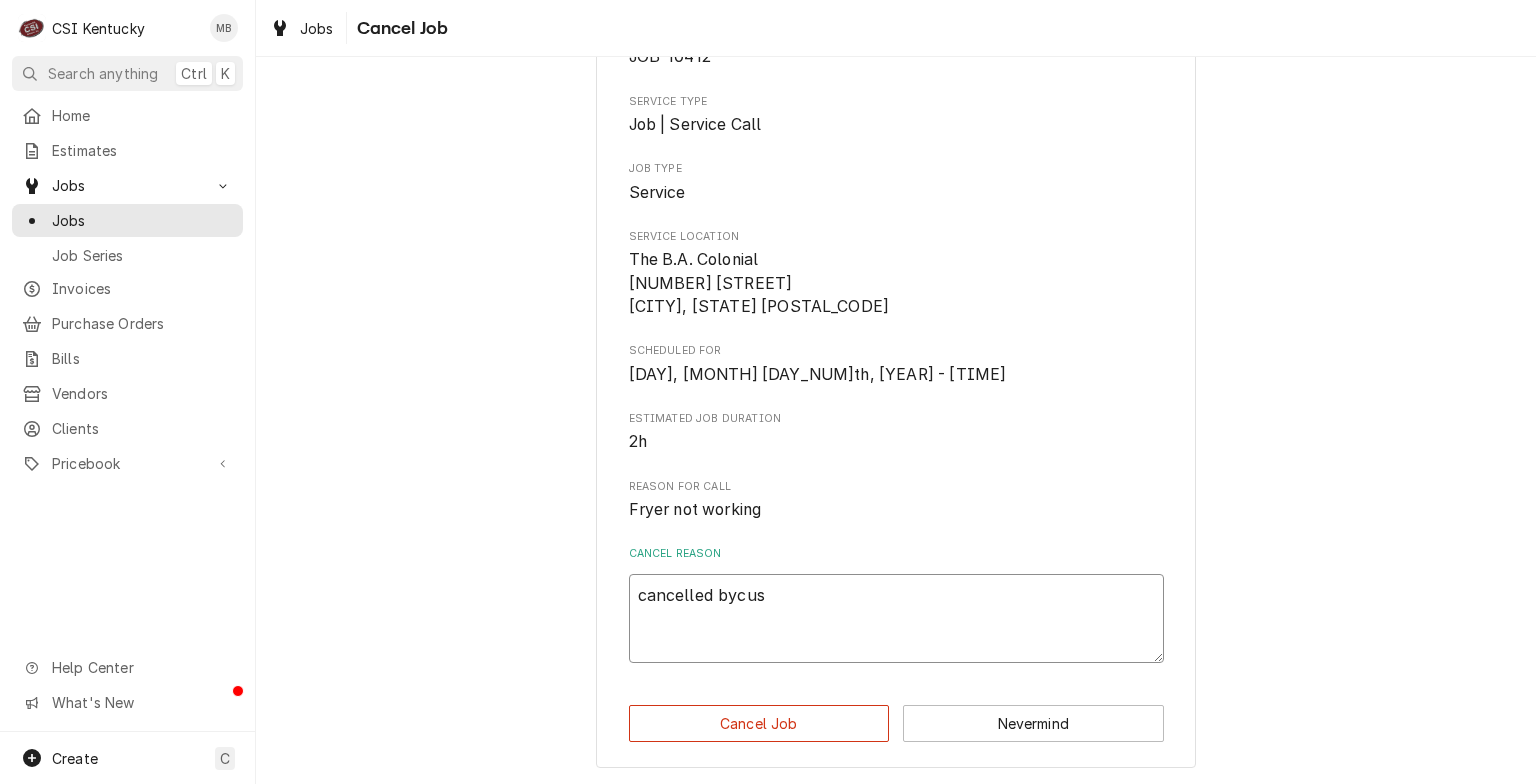 type on "x" 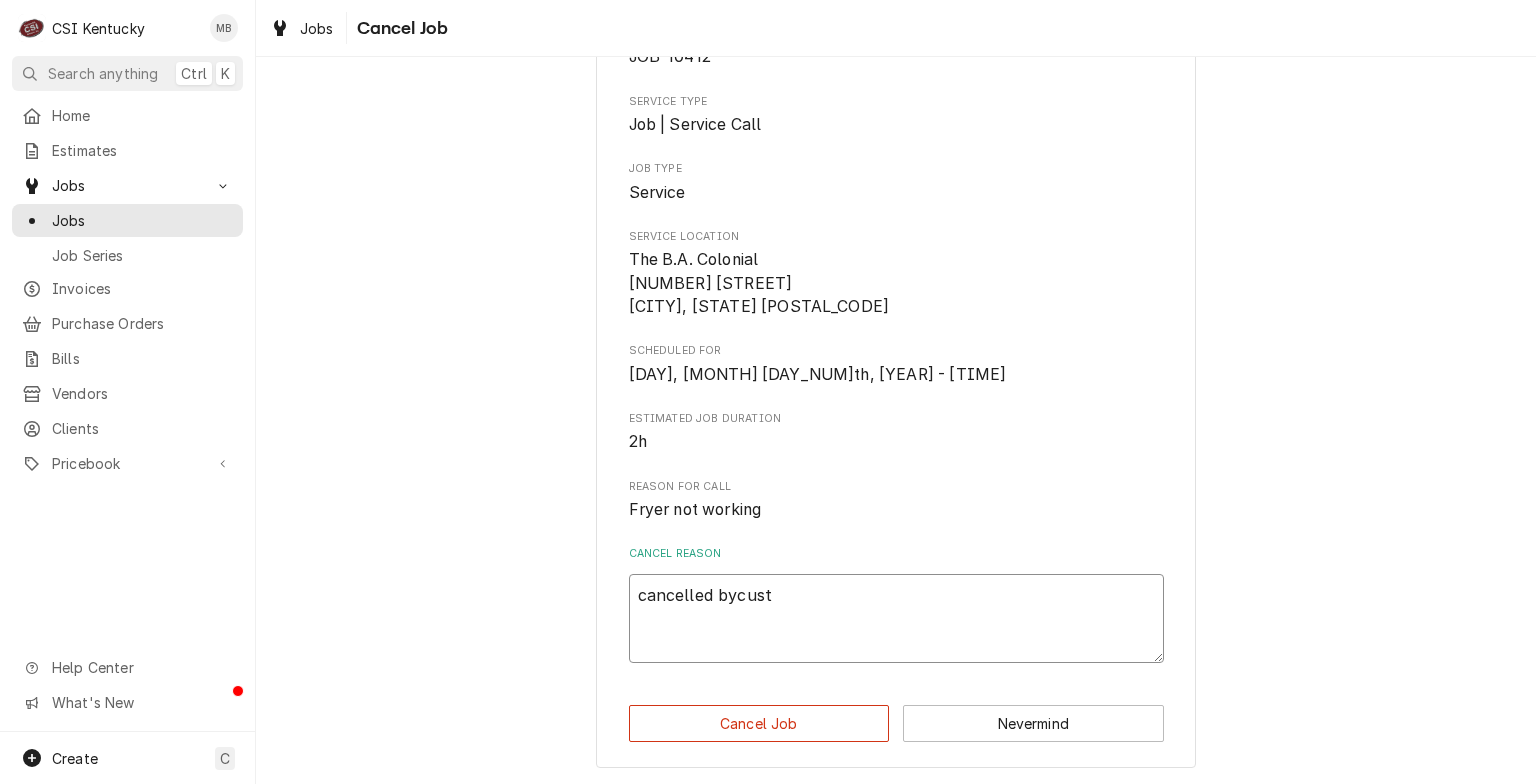 type on "x" 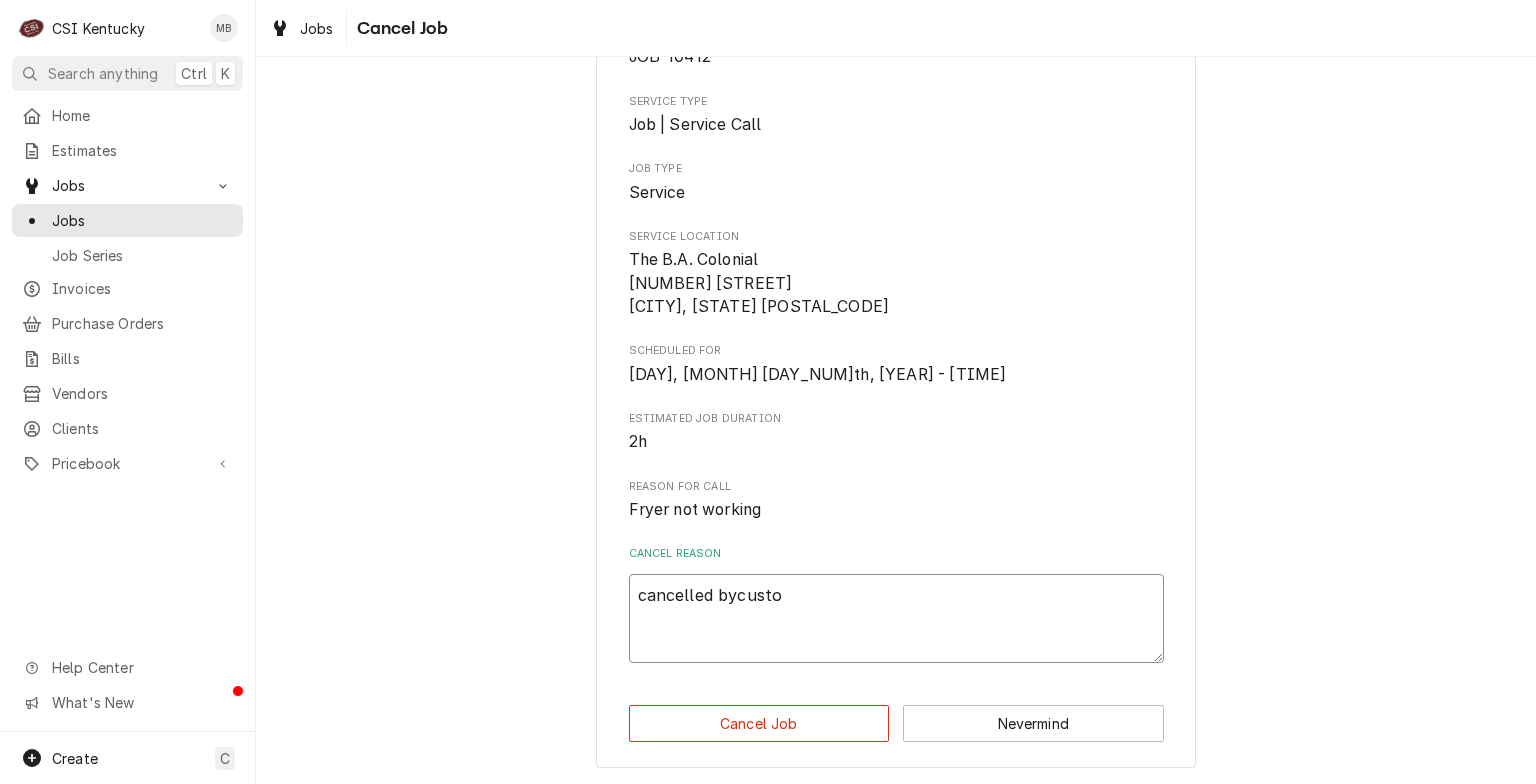 type on "x" 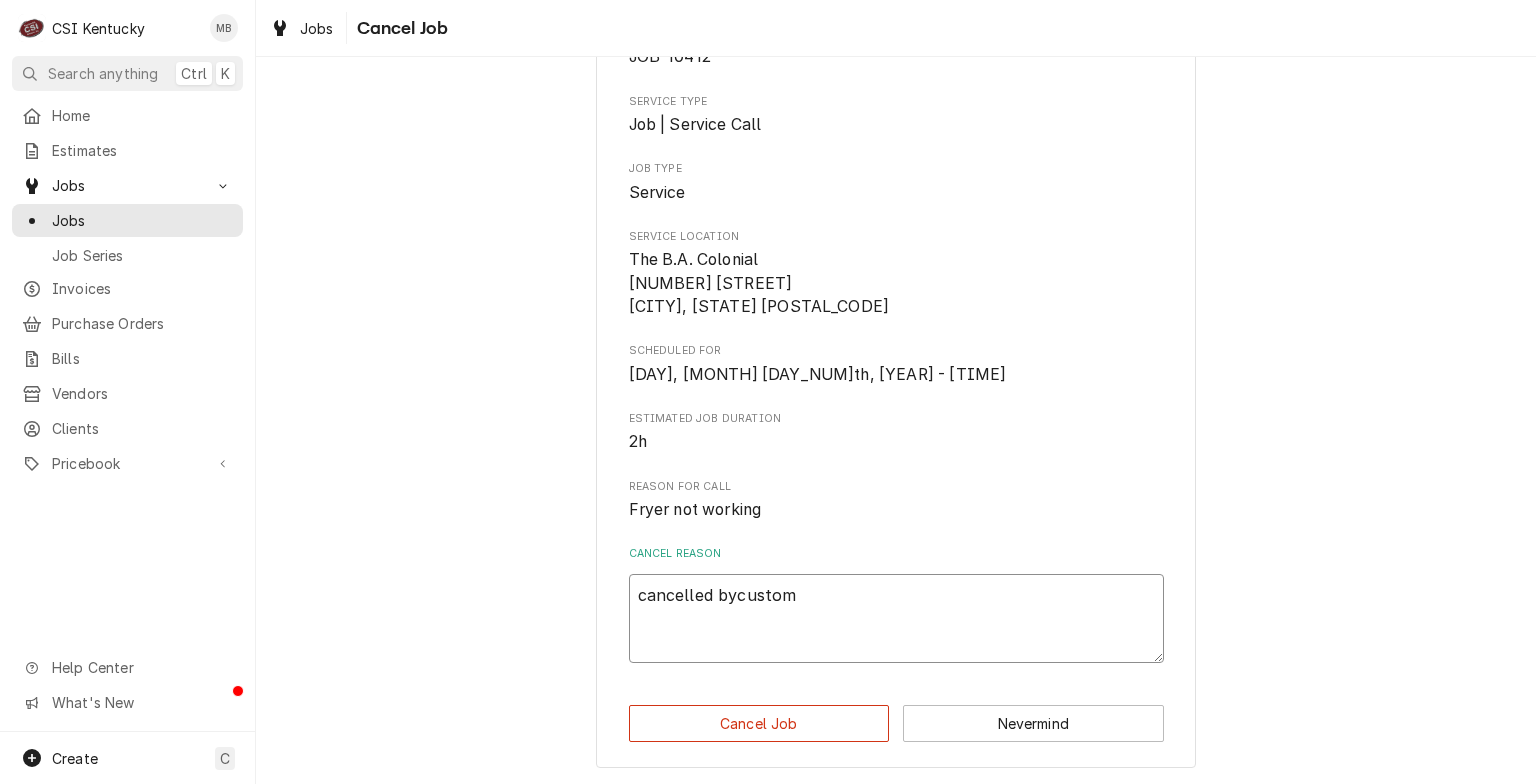 type on "x" 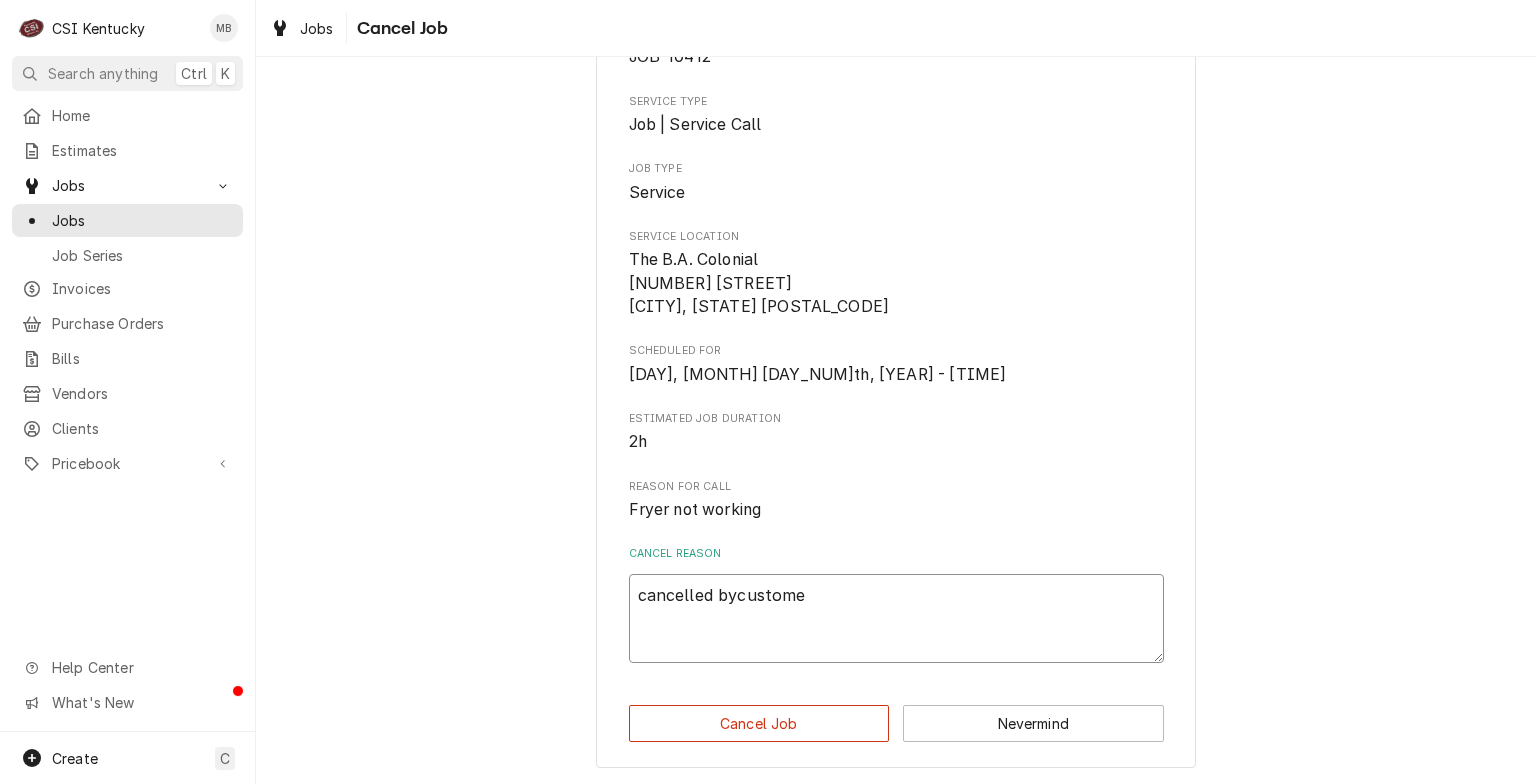 type on "x" 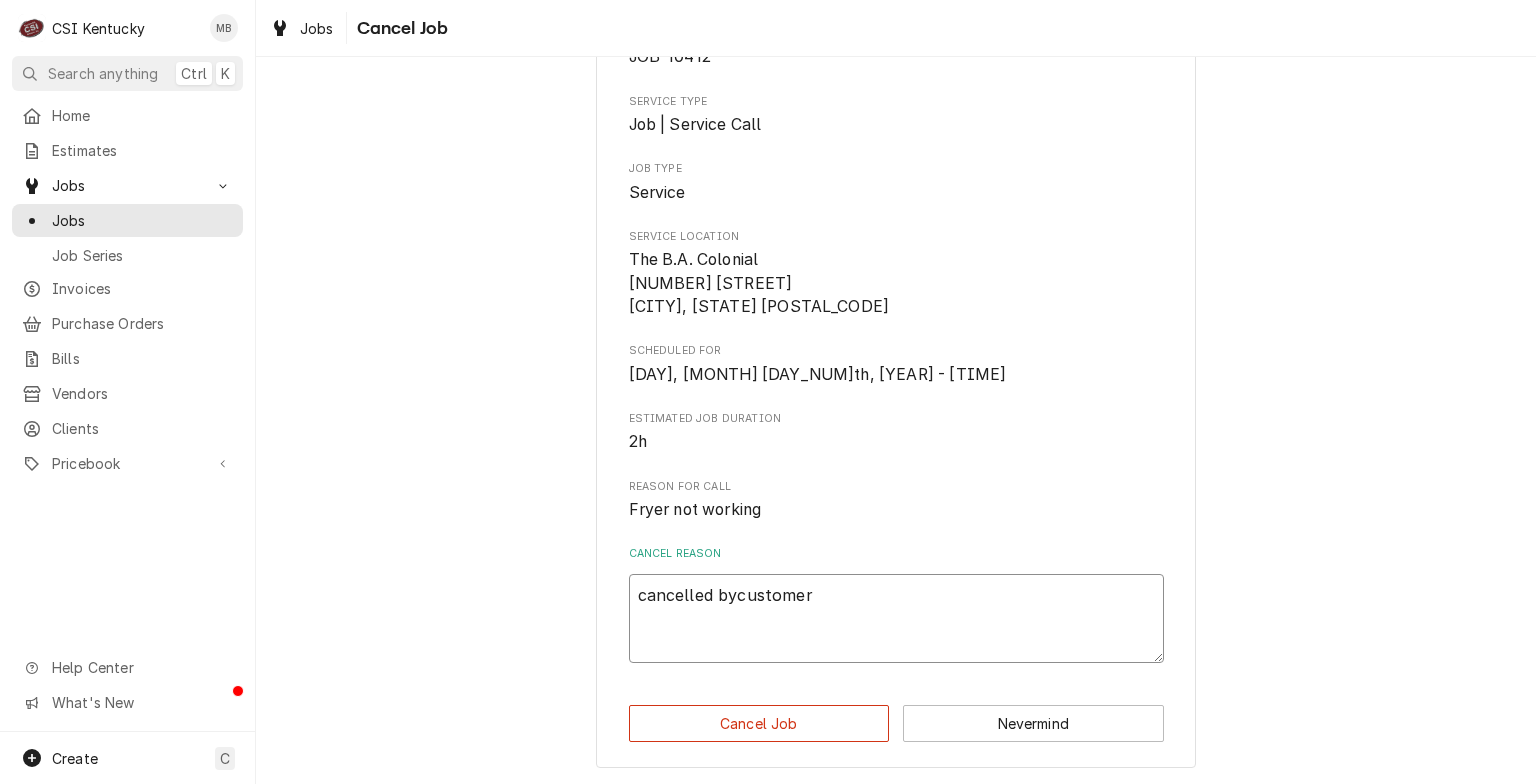 type on "x" 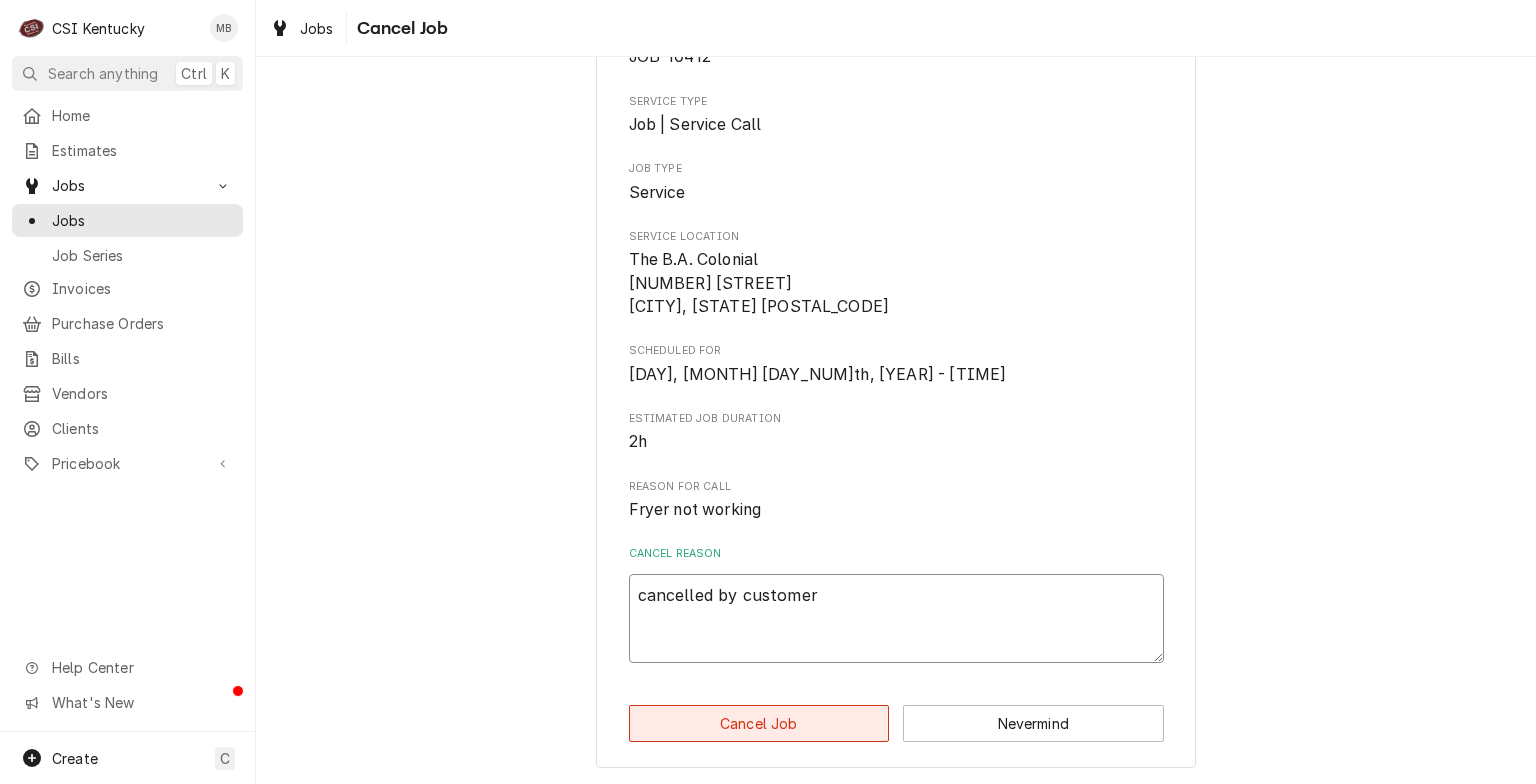 type on "cancelled by customer" 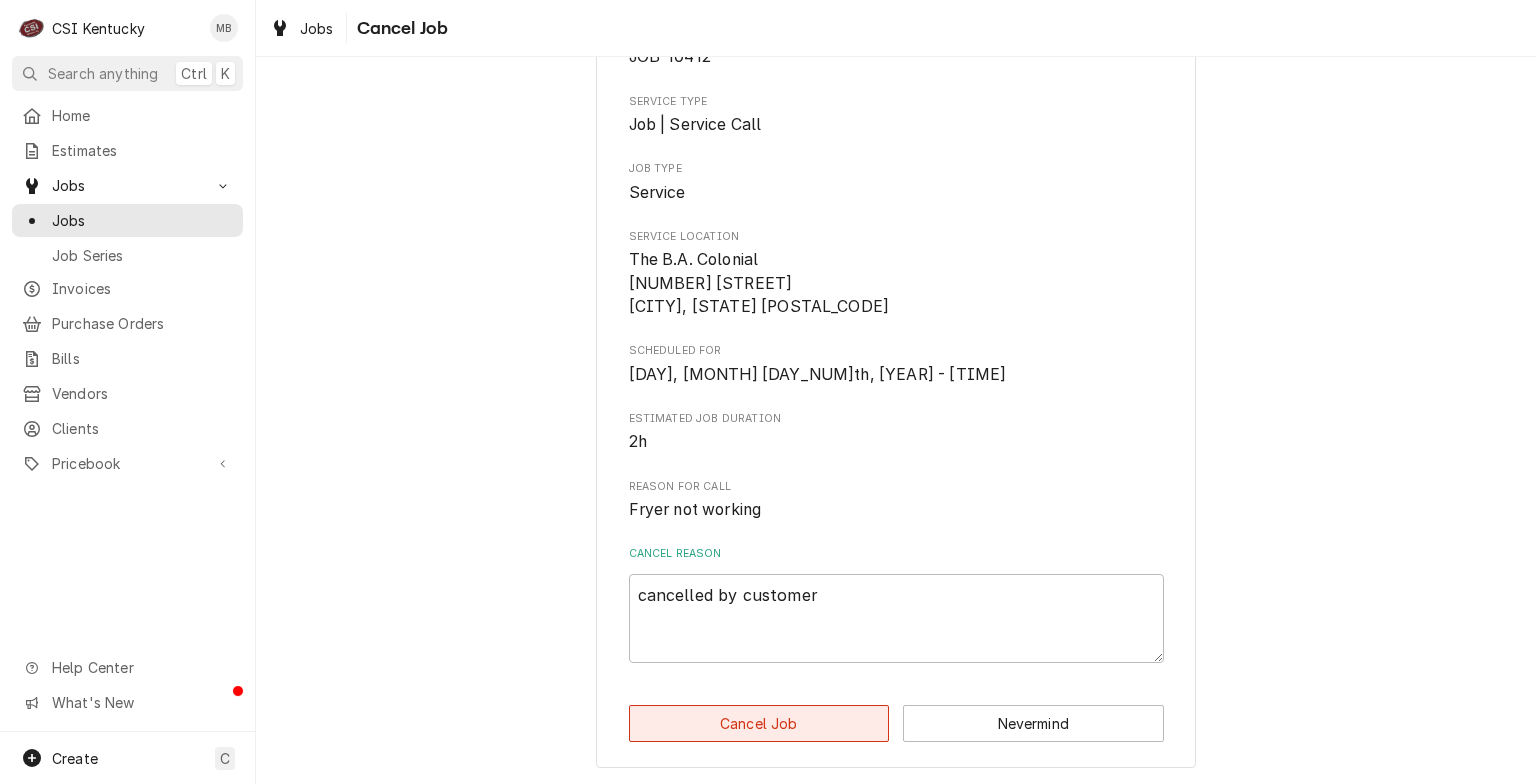 click on "Cancel Job" at bounding box center (759, 723) 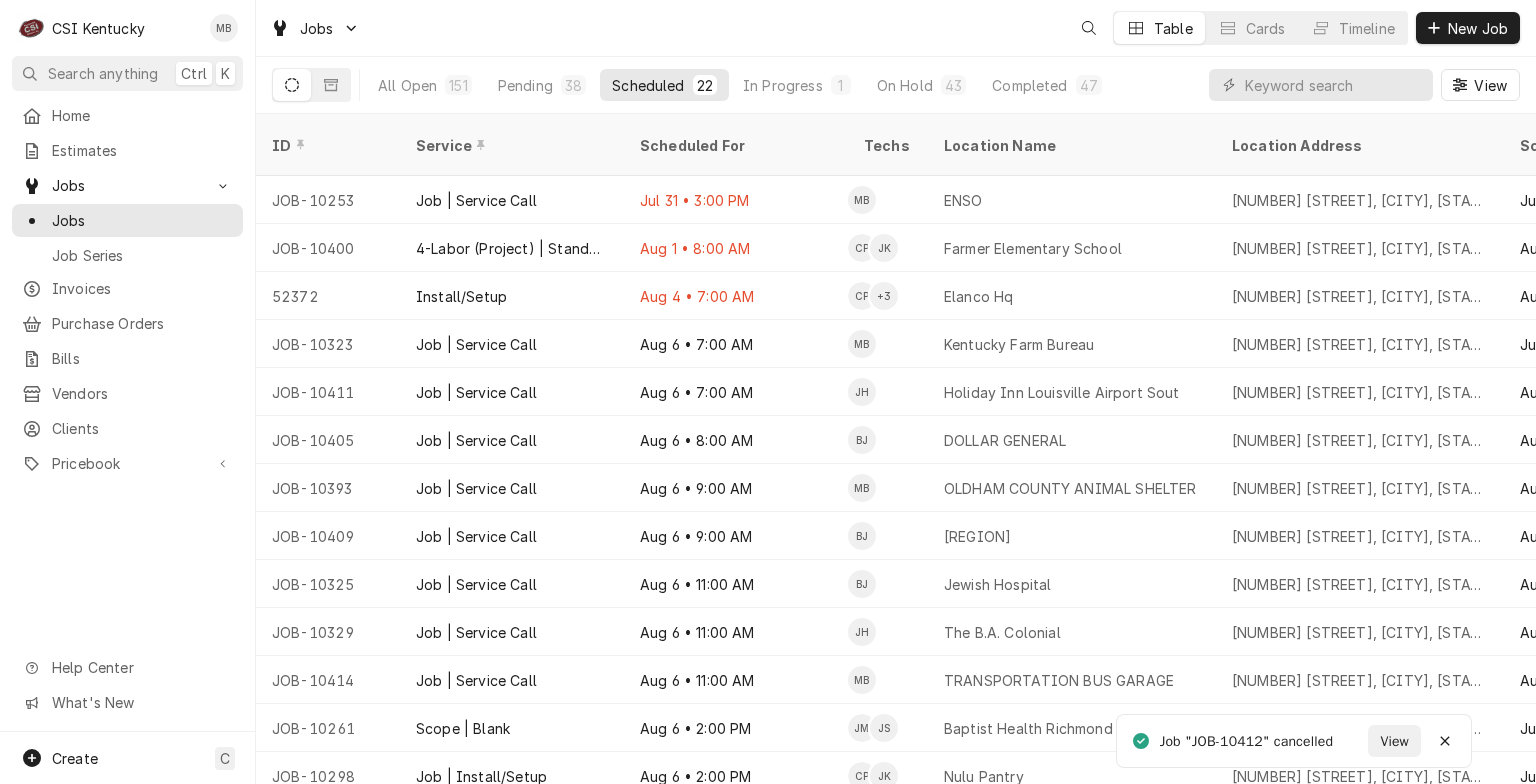 scroll, scrollTop: 0, scrollLeft: 0, axis: both 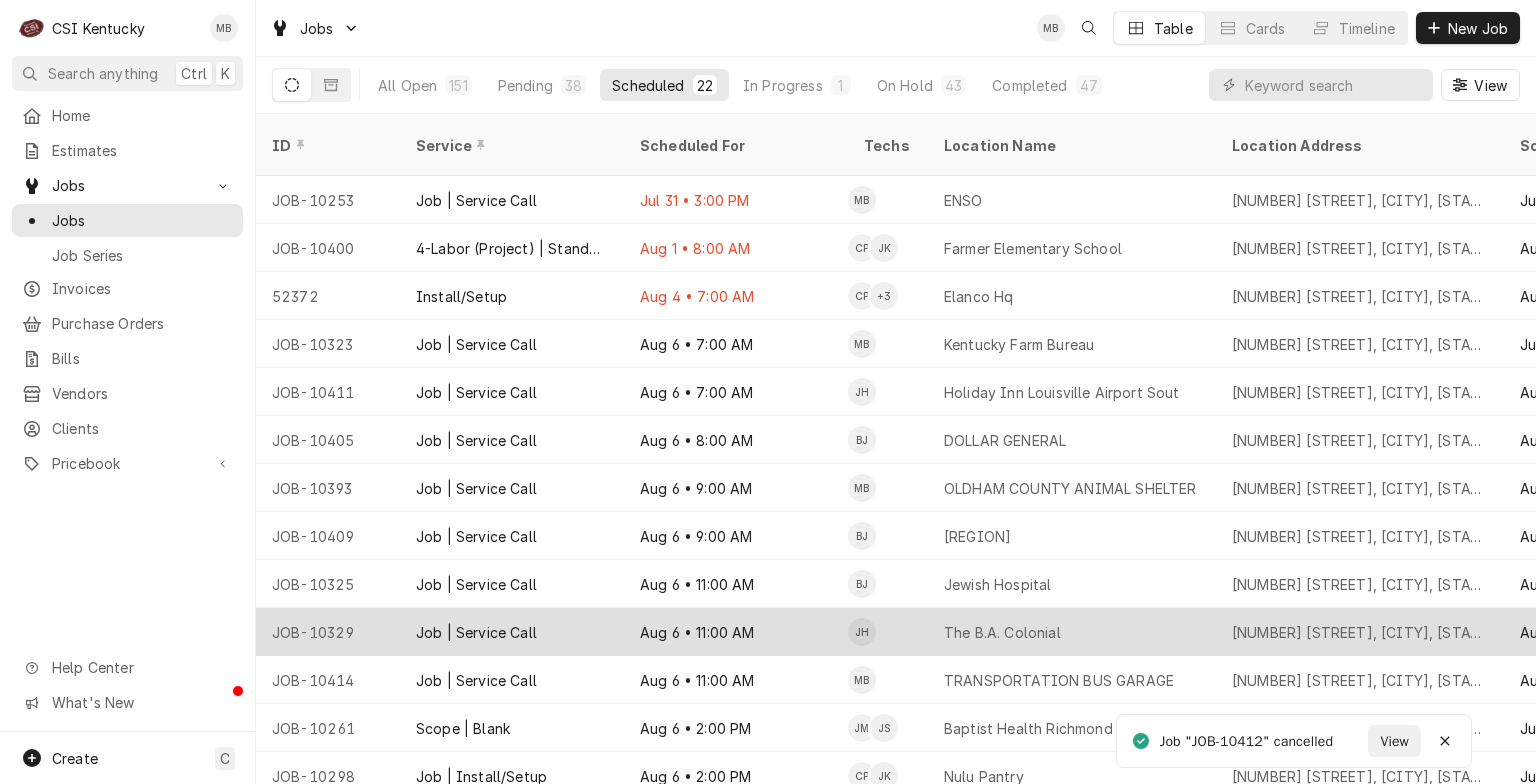 click on "Aug 6   • 11:00 AM" at bounding box center (736, 632) 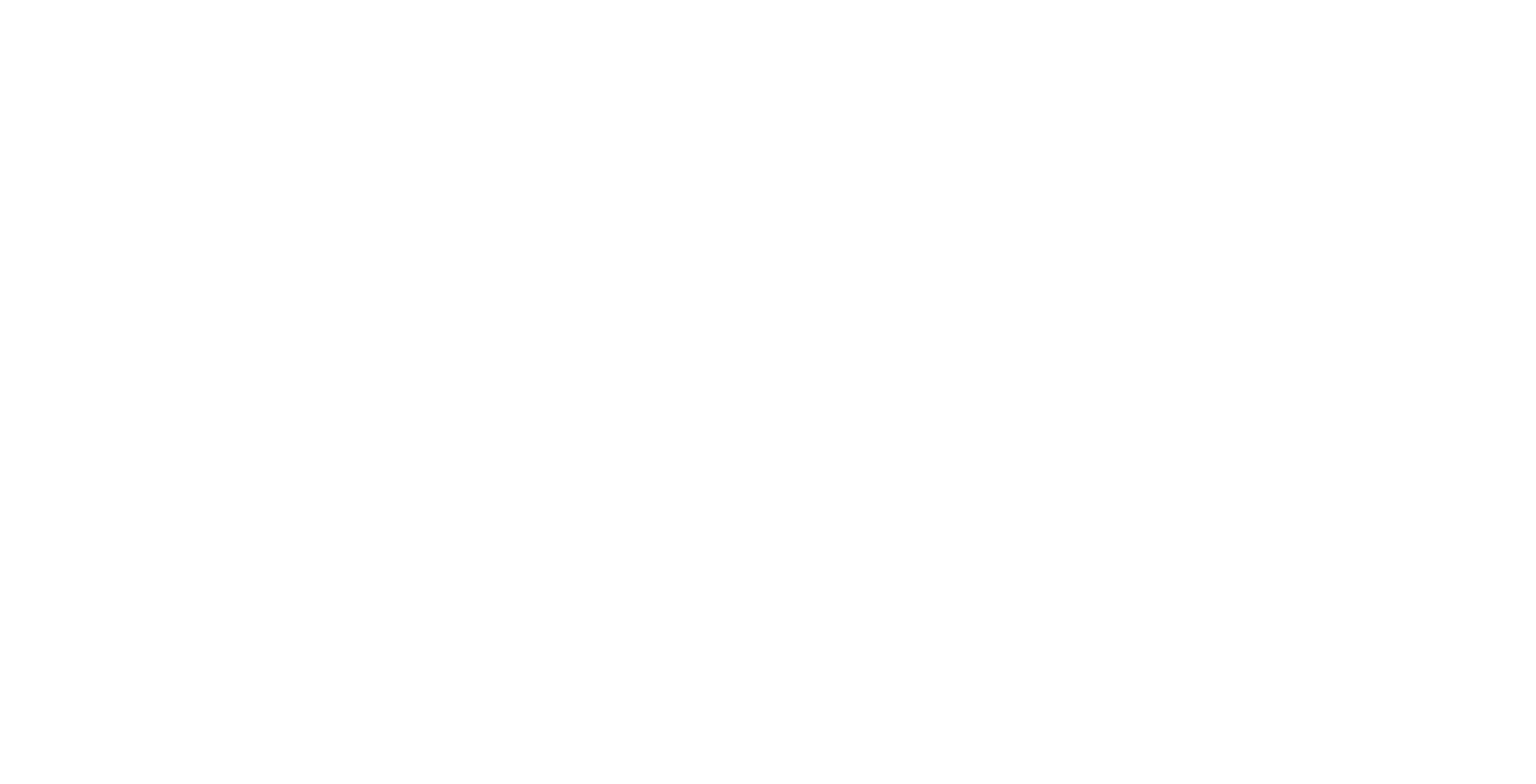 scroll, scrollTop: 0, scrollLeft: 0, axis: both 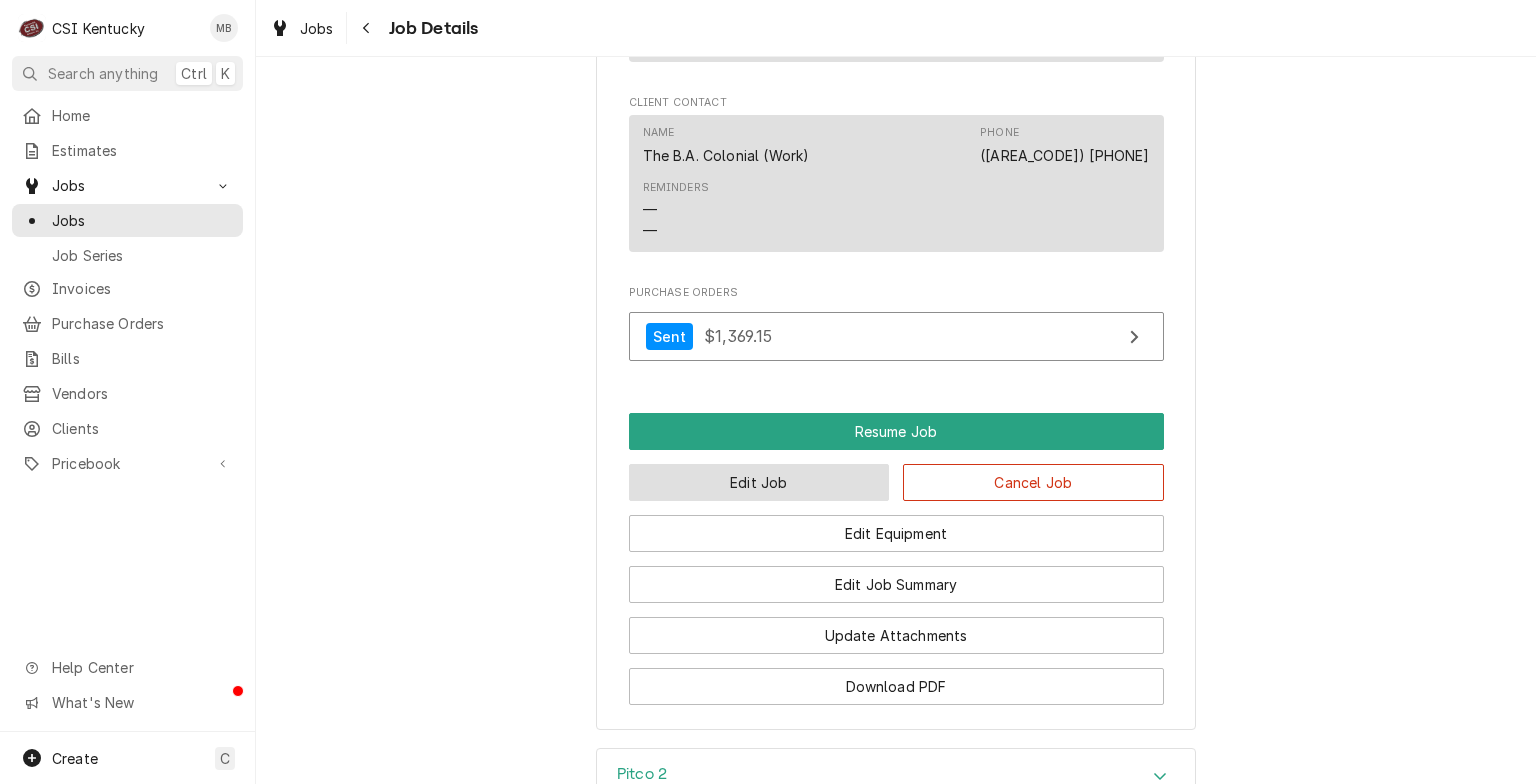 click on "Edit Job" at bounding box center [759, 482] 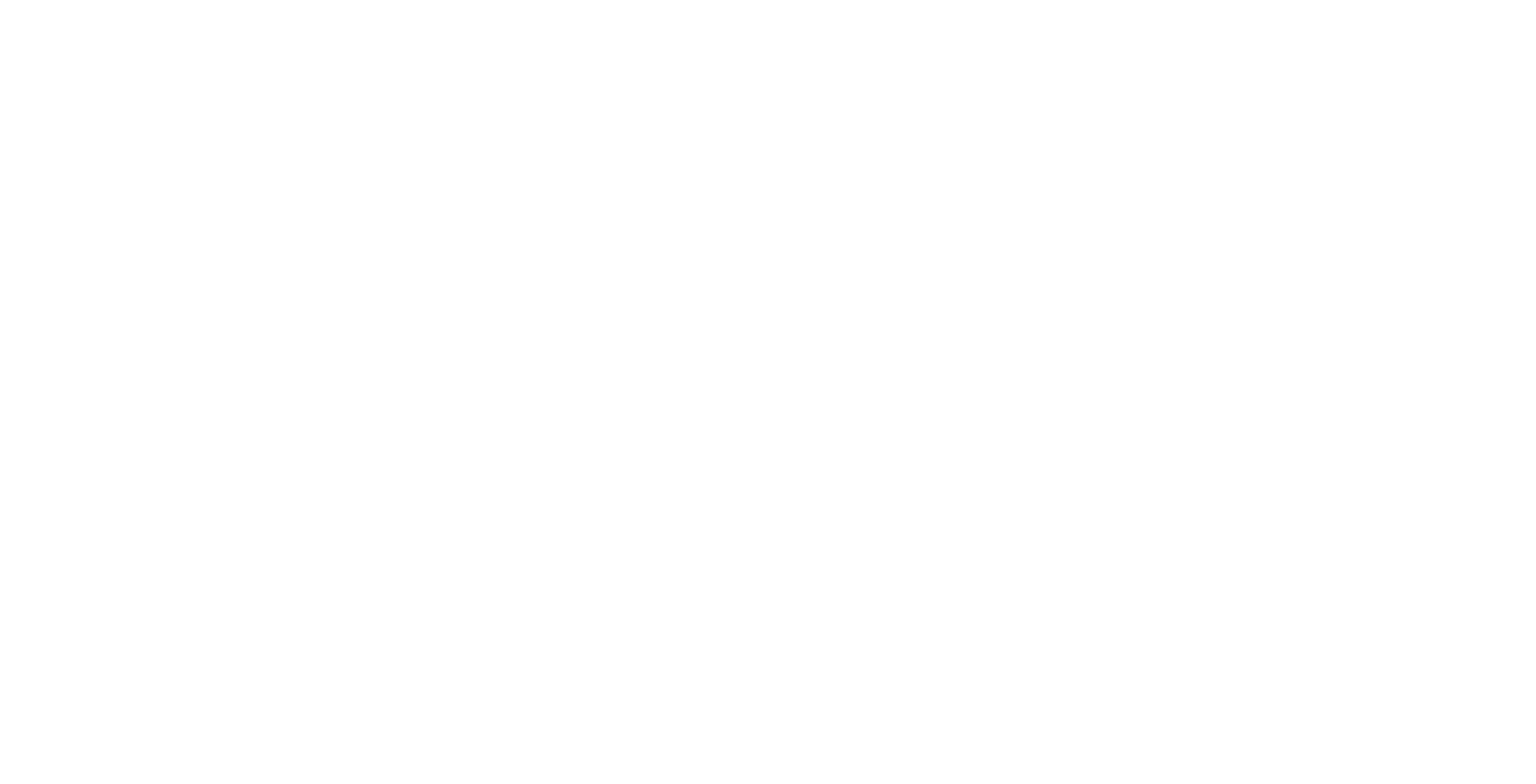 scroll, scrollTop: 0, scrollLeft: 0, axis: both 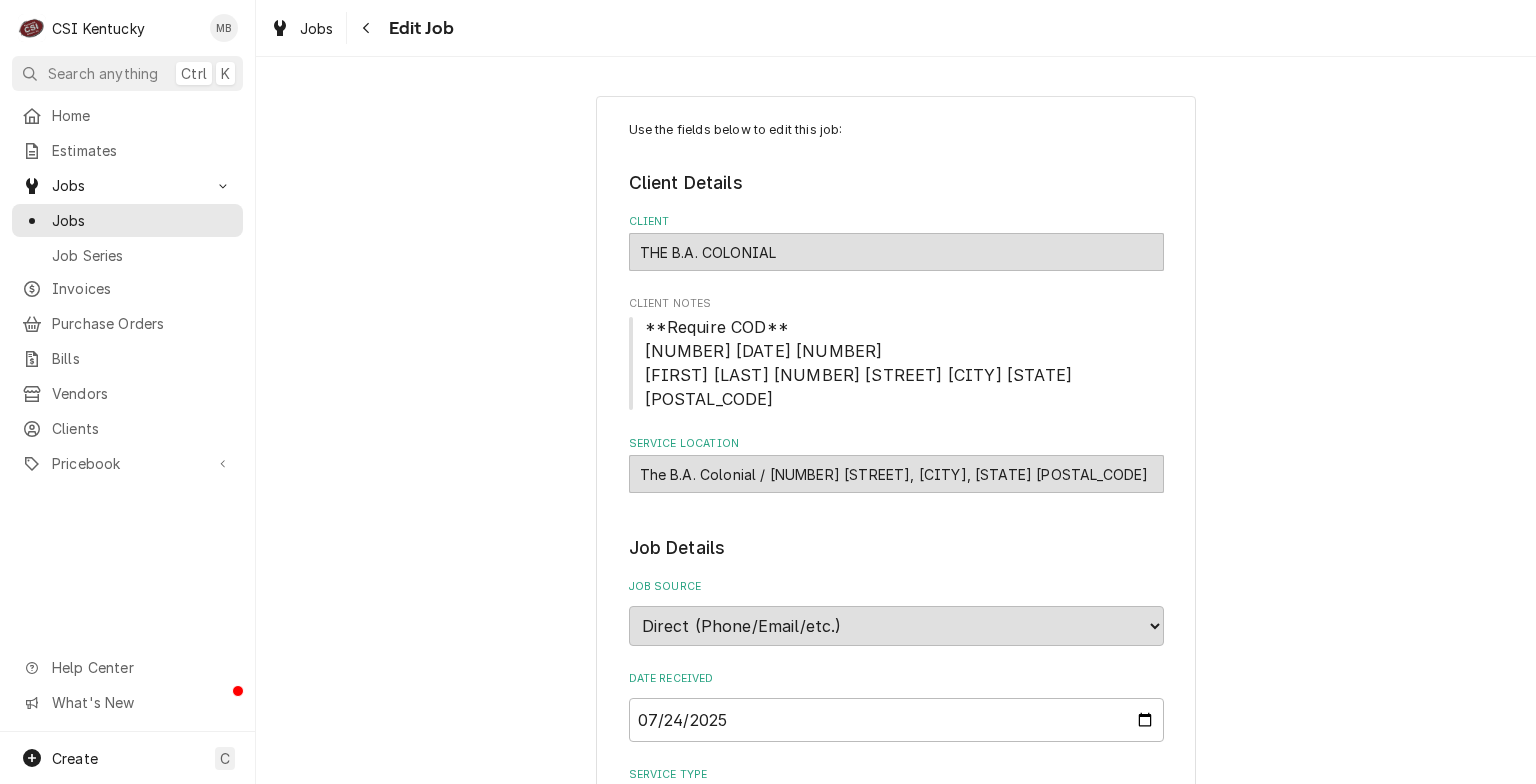 type on "x" 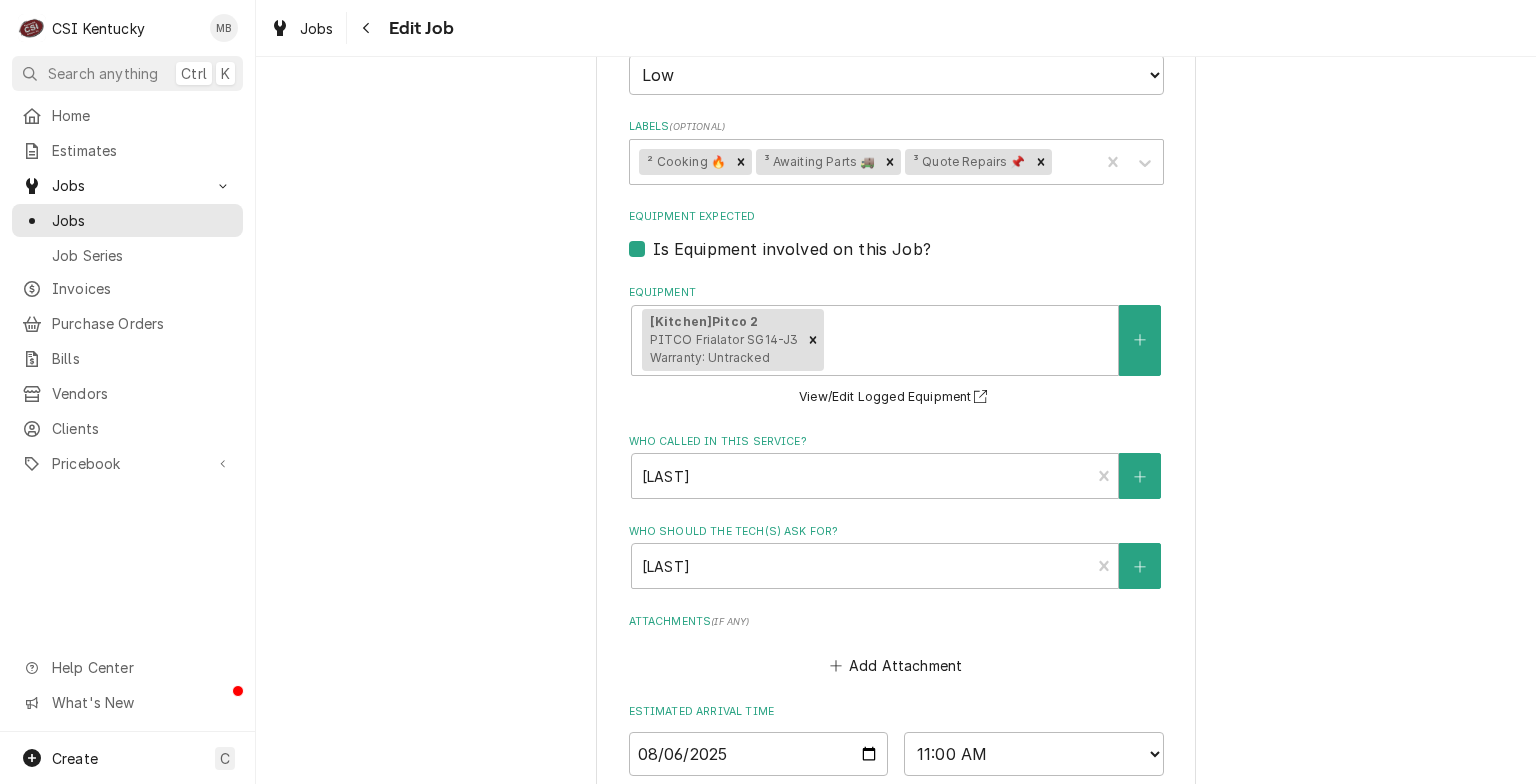 scroll, scrollTop: 1310, scrollLeft: 0, axis: vertical 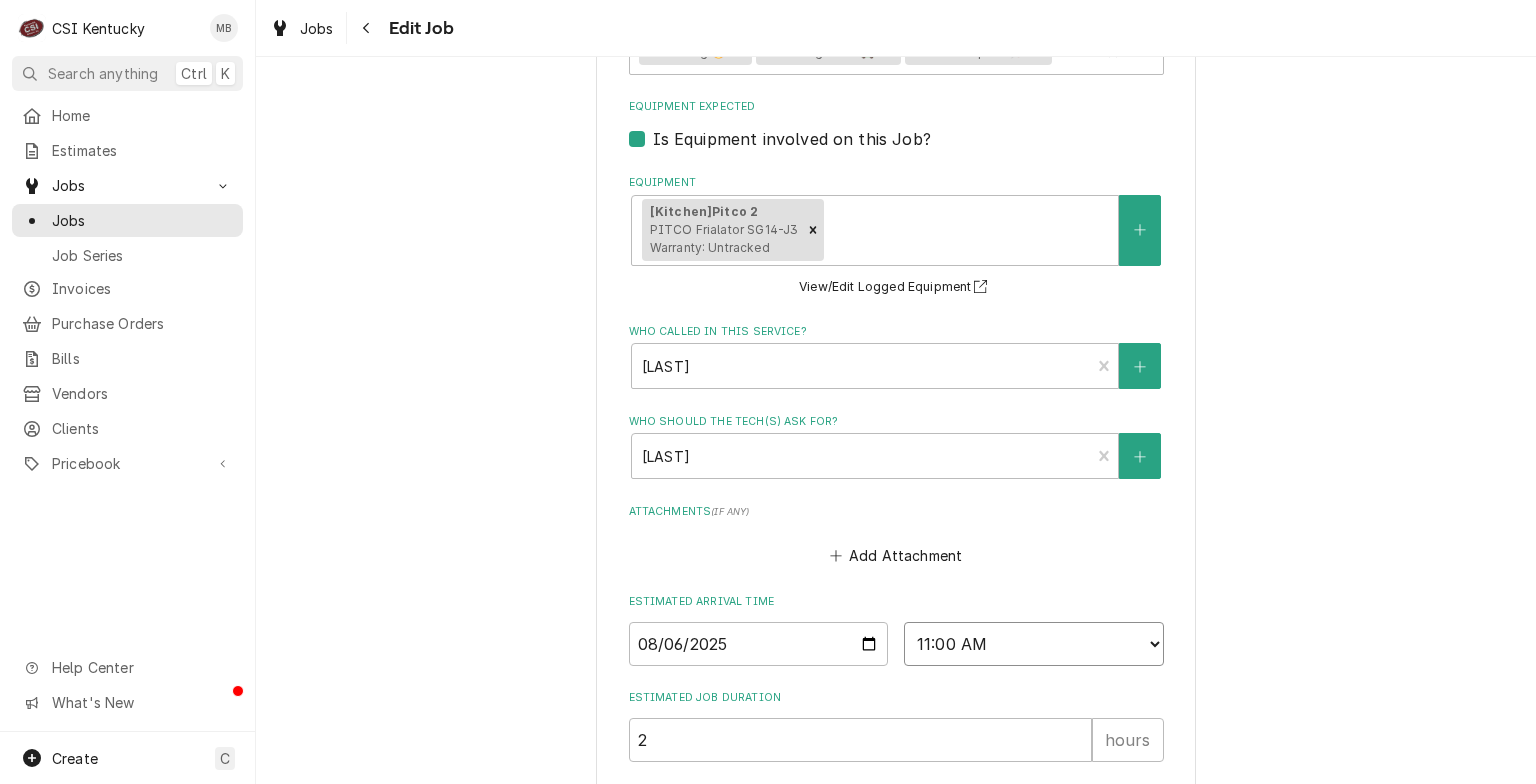 click on "AM / PM 6:00 AM 6:15 AM 6:30 AM 6:45 AM 7:00 AM 7:15 AM 7:30 AM 7:45 AM 8:00 AM 8:15 AM 8:30 AM 8:45 AM 9:00 AM 9:15 AM 9:30 AM 9:45 AM 10:00 AM 10:15 AM 10:30 AM 10:45 AM 11:00 AM 11:15 AM 11:30 AM 11:45 AM 12:00 PM 12:15 PM 12:30 PM 12:45 PM 1:00 PM 1:15 PM 1:30 PM 1:45 PM 2:00 PM 2:15 PM 2:30 PM 2:45 PM 3:00 PM 3:15 PM 3:30 PM 3:45 PM 4:00 PM 4:15 PM 4:30 PM 4:45 PM 5:00 PM 5:15 PM 5:30 PM 5:45 PM 6:00 PM 6:15 PM 6:30 PM 6:45 PM 7:00 PM 7:15 PM 7:30 PM 7:45 PM 8:00 PM 8:15 PM 8:30 PM 8:45 PM 9:00 PM 9:15 PM 9:30 PM 9:45 PM 10:00 PM 10:15 PM 10:30 PM 10:45 PM 11:00 PM 11:15 PM 11:30 PM 11:45 PM 12:00 AM 12:15 AM 12:30 AM 12:45 AM 1:00 AM 1:15 AM 1:30 AM 1:45 AM 2:00 AM 2:15 AM 2:30 AM 2:45 AM 3:00 AM 3:15 AM 3:30 AM 3:45 AM 4:00 AM 4:15 AM 4:30 AM 4:45 AM 5:00 AM 5:15 AM 5:30 AM 5:45 AM" at bounding box center [1034, 644] 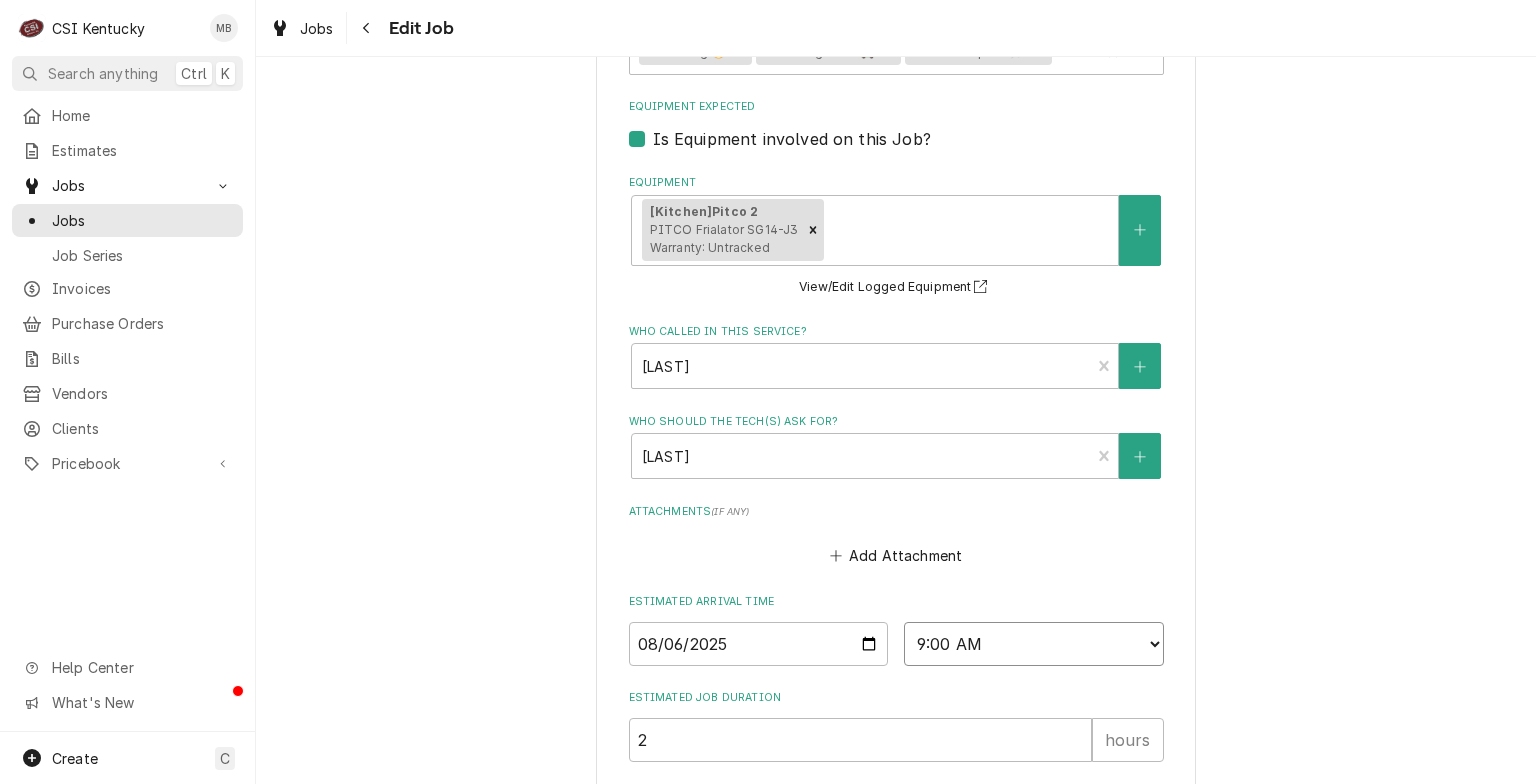 click on "AM / PM 6:00 AM 6:15 AM 6:30 AM 6:45 AM 7:00 AM 7:15 AM 7:30 AM 7:45 AM 8:00 AM 8:15 AM 8:30 AM 8:45 AM 9:00 AM 9:15 AM 9:30 AM 9:45 AM 10:00 AM 10:15 AM 10:30 AM 10:45 AM 11:00 AM 11:15 AM 11:30 AM 11:45 AM 12:00 PM 12:15 PM 12:30 PM 12:45 PM 1:00 PM 1:15 PM 1:30 PM 1:45 PM 2:00 PM 2:15 PM 2:30 PM 2:45 PM 3:00 PM 3:15 PM 3:30 PM 3:45 PM 4:00 PM 4:15 PM 4:30 PM 4:45 PM 5:00 PM 5:15 PM 5:30 PM 5:45 PM 6:00 PM 6:15 PM 6:30 PM 6:45 PM 7:00 PM 7:15 PM 7:30 PM 7:45 PM 8:00 PM 8:15 PM 8:30 PM 8:45 PM 9:00 PM 9:15 PM 9:30 PM 9:45 PM 10:00 PM 10:15 PM 10:30 PM 10:45 PM 11:00 PM 11:15 PM 11:30 PM 11:45 PM 12:00 AM 12:15 AM 12:30 AM 12:45 AM 1:00 AM 1:15 AM 1:30 AM 1:45 AM 2:00 AM 2:15 AM 2:30 AM 2:45 AM 3:00 AM 3:15 AM 3:30 AM 3:45 AM 4:00 AM 4:15 AM 4:30 AM 4:45 AM 5:00 AM 5:15 AM 5:30 AM 5:45 AM" at bounding box center [1034, 644] 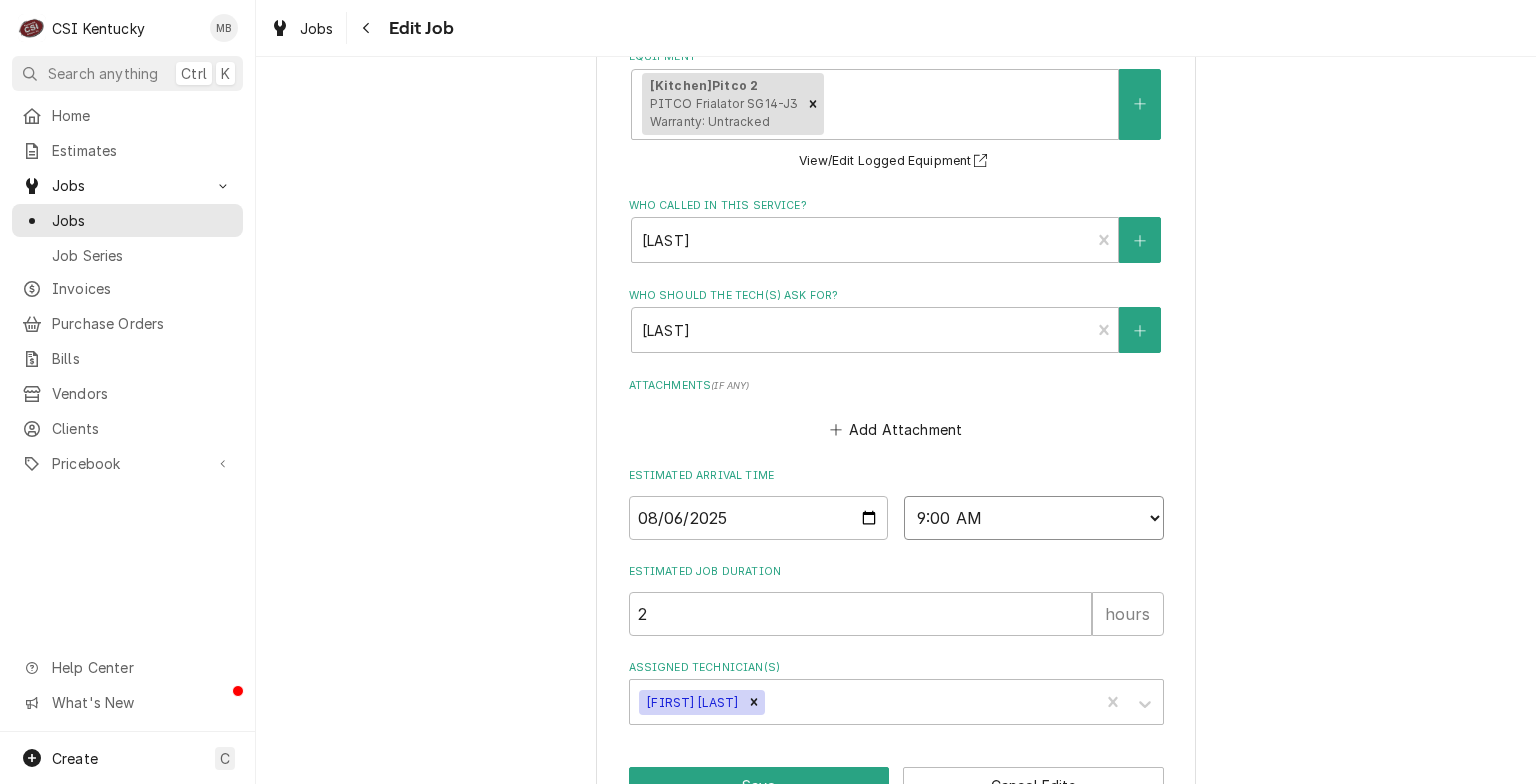 scroll, scrollTop: 1468, scrollLeft: 0, axis: vertical 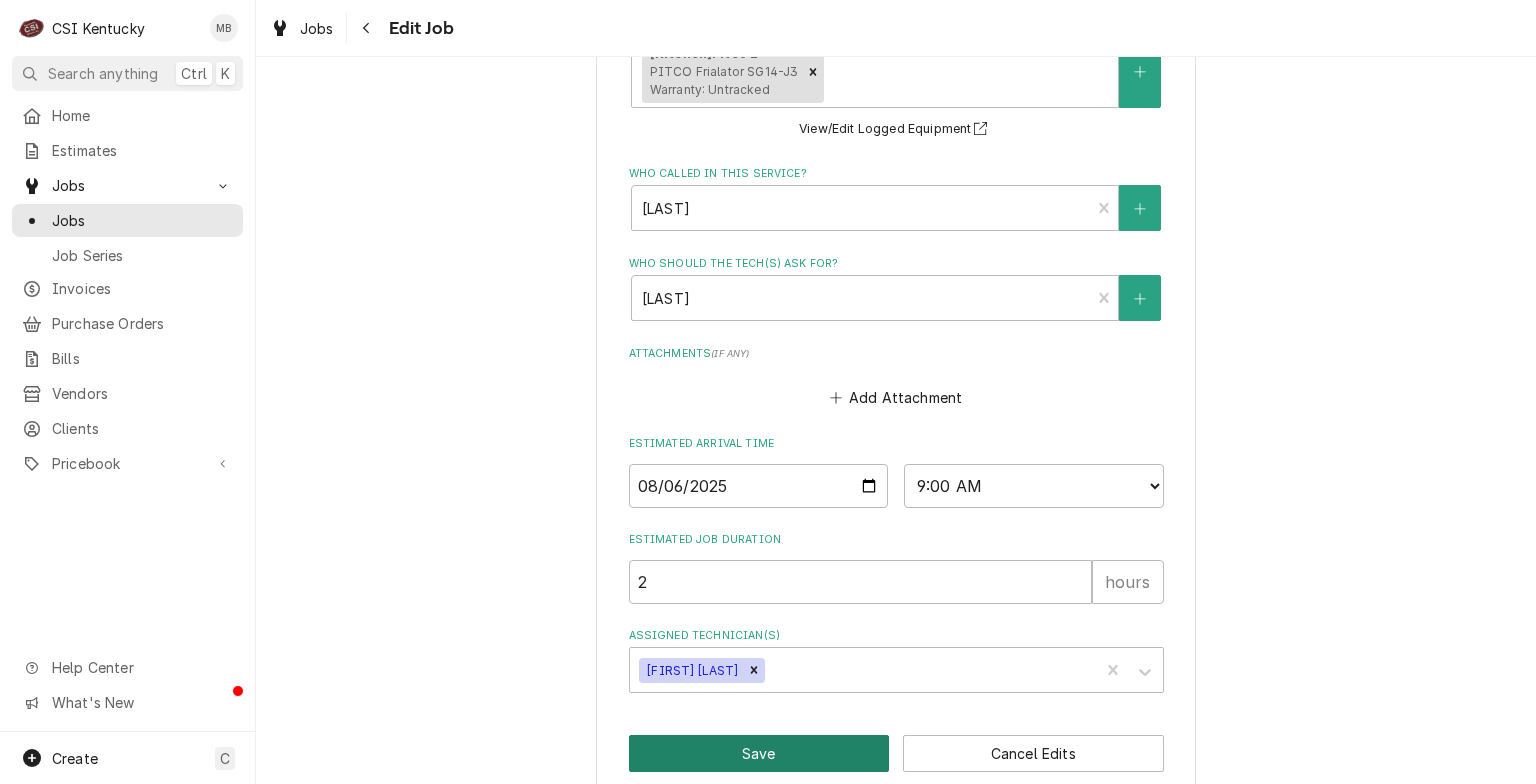 click on "Save" at bounding box center [759, 753] 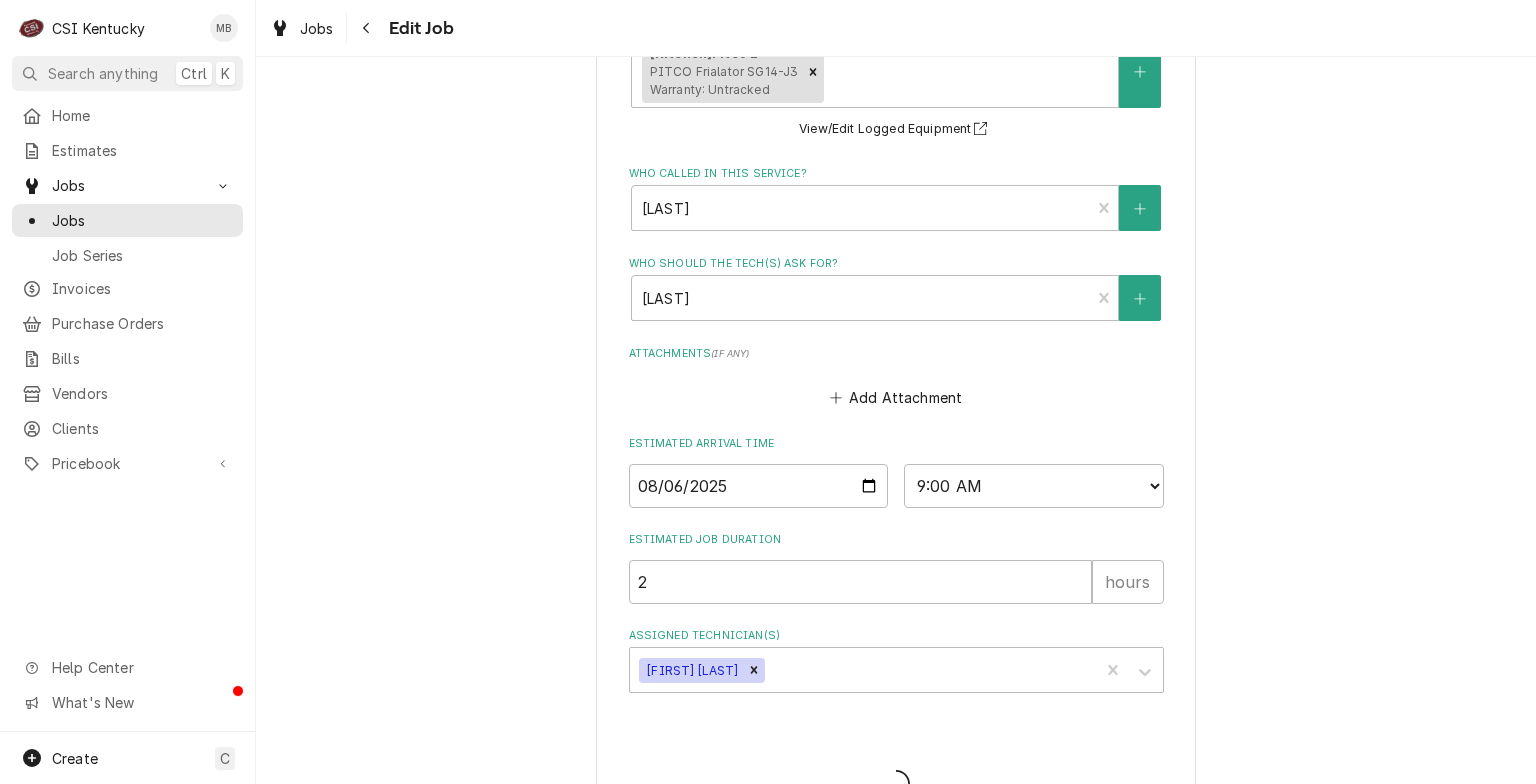 type on "x" 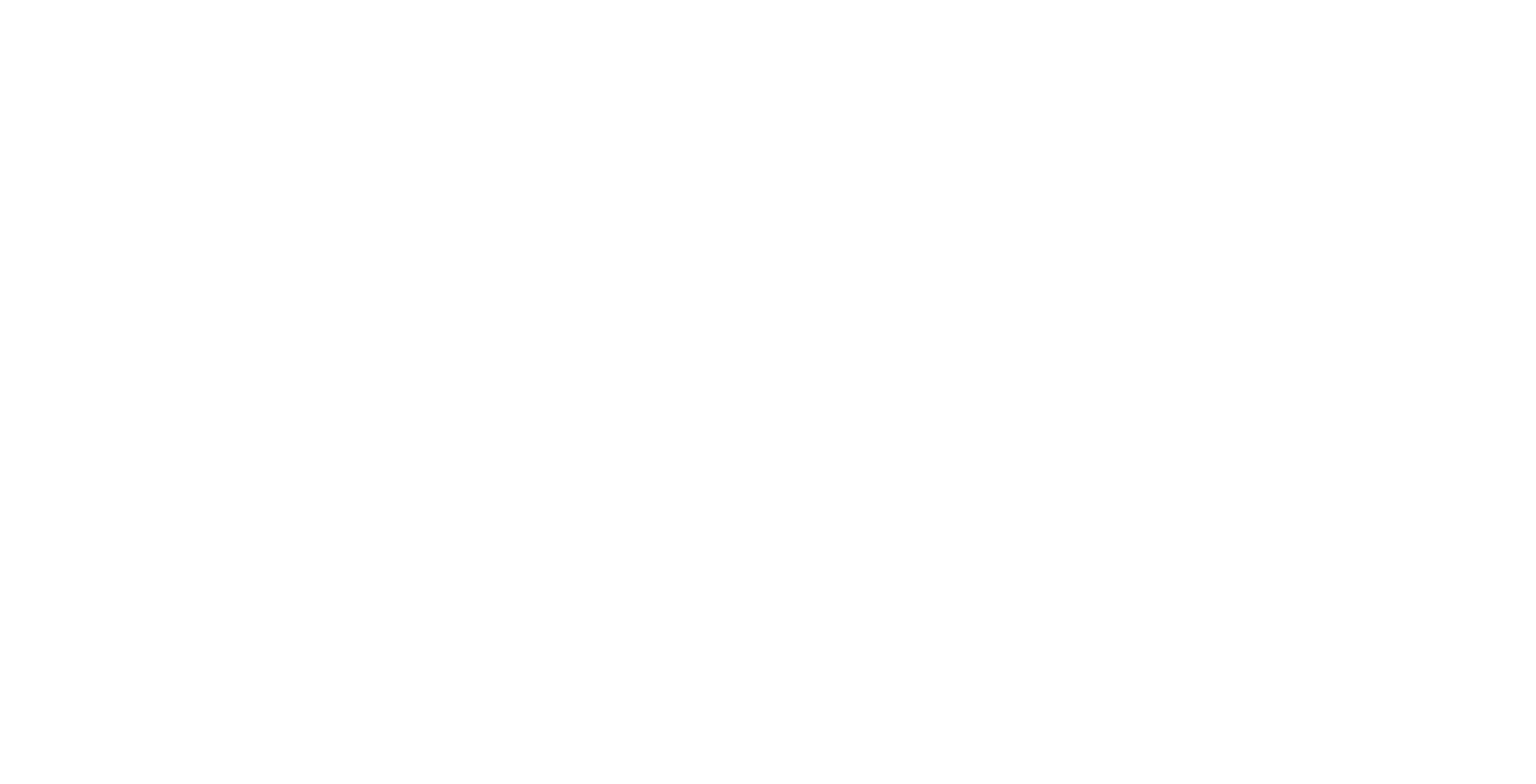 scroll, scrollTop: 0, scrollLeft: 0, axis: both 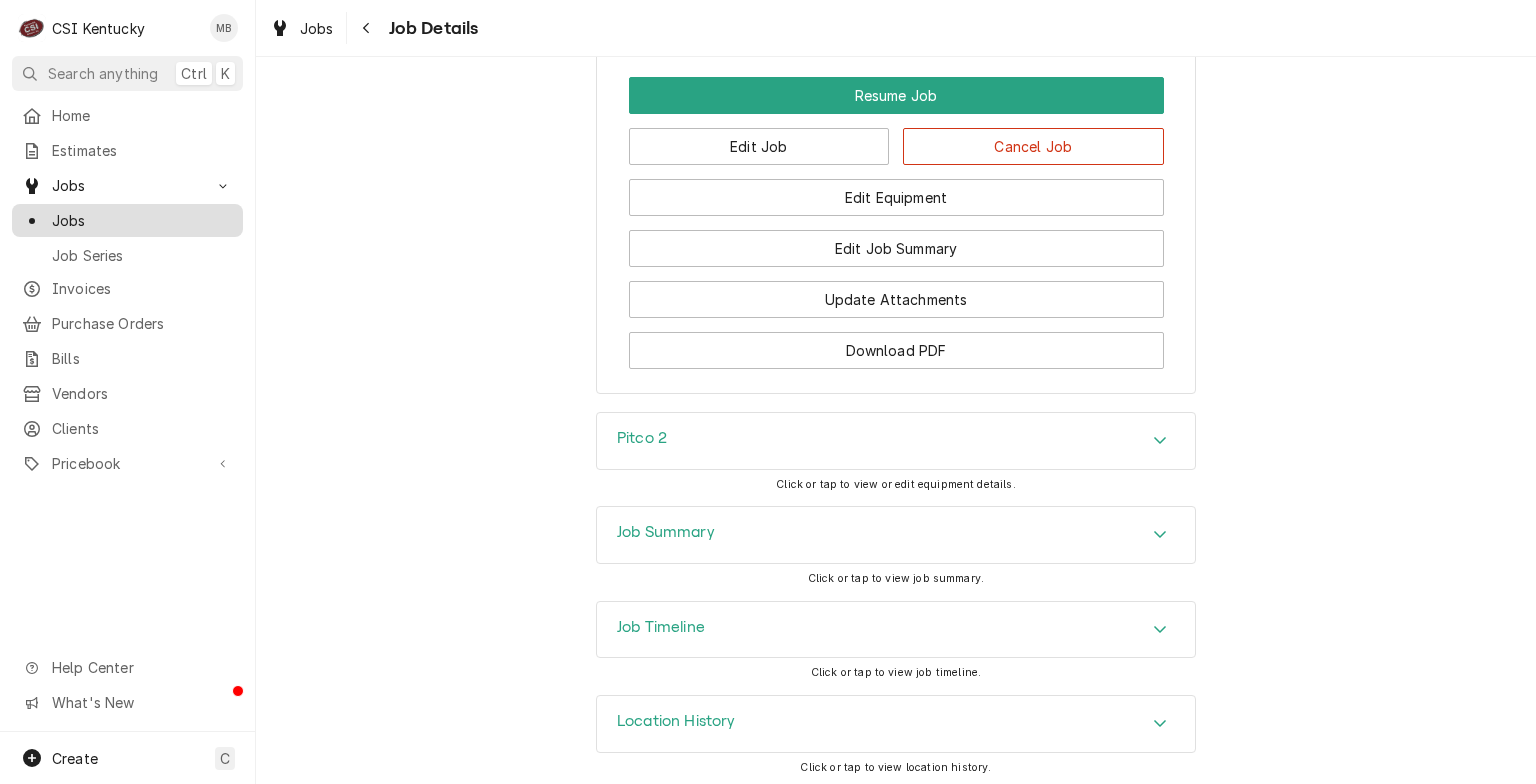 click on "Jobs" at bounding box center [142, 220] 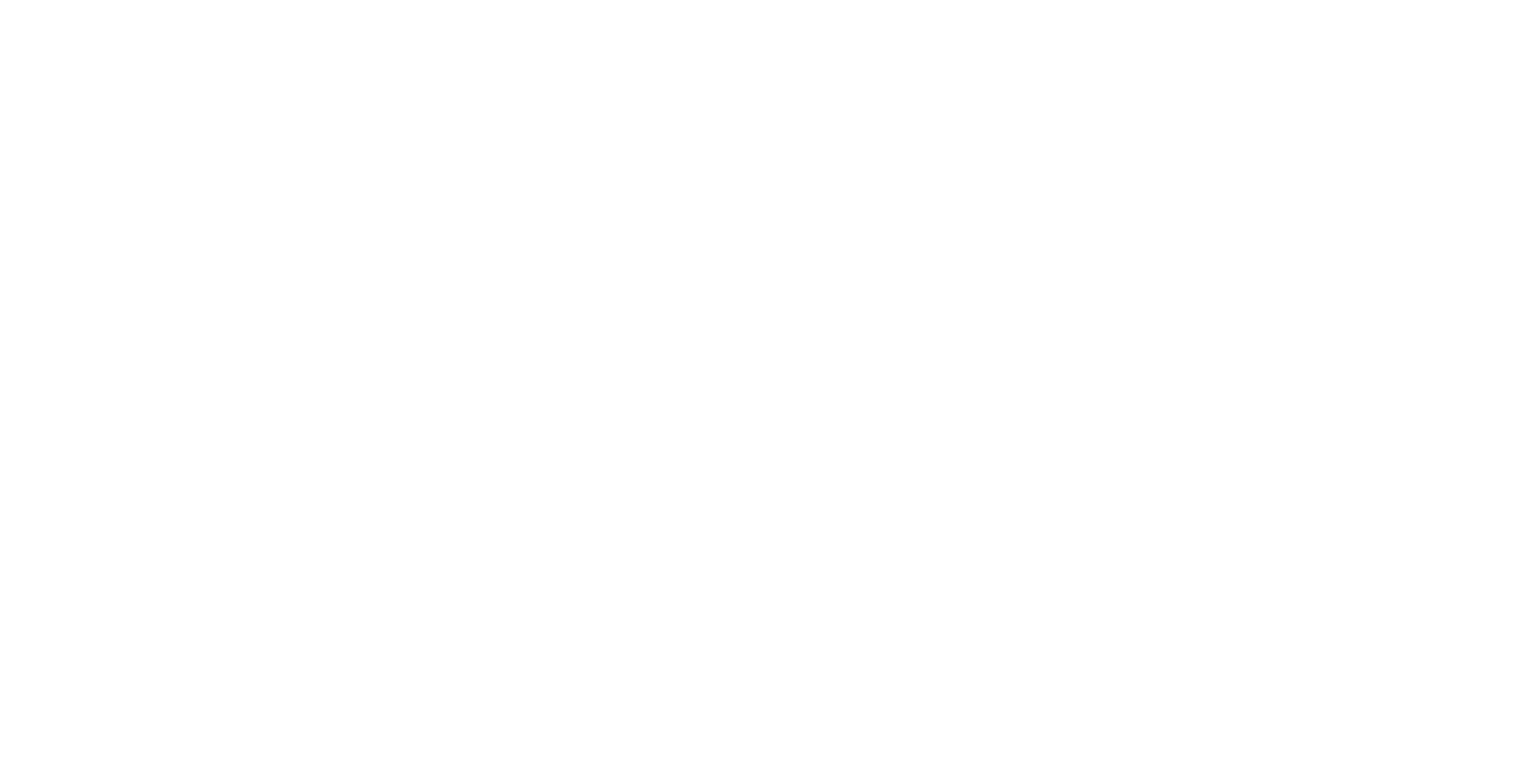 scroll, scrollTop: 0, scrollLeft: 0, axis: both 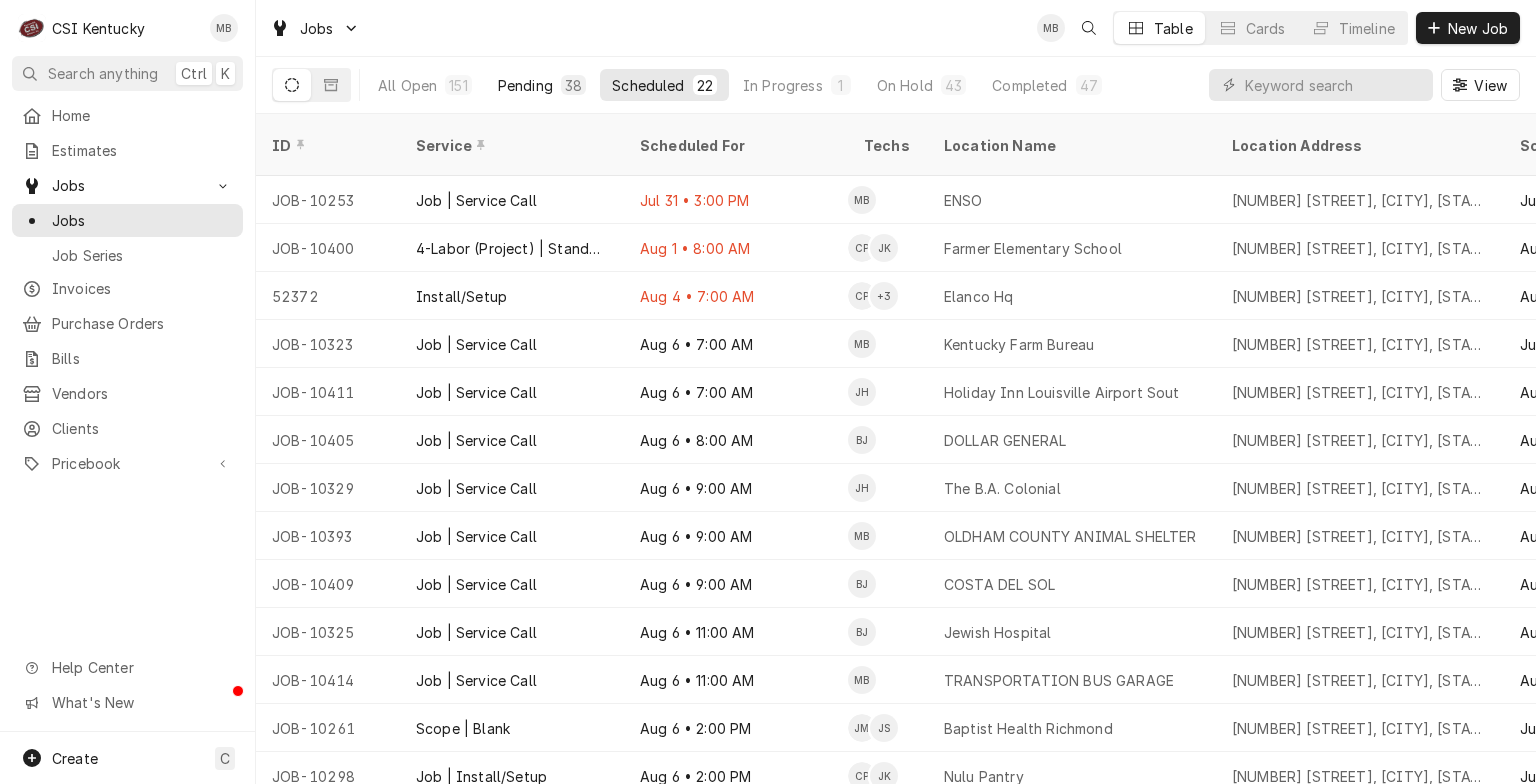 click on "Pending [NUMBER]" at bounding box center [542, 85] 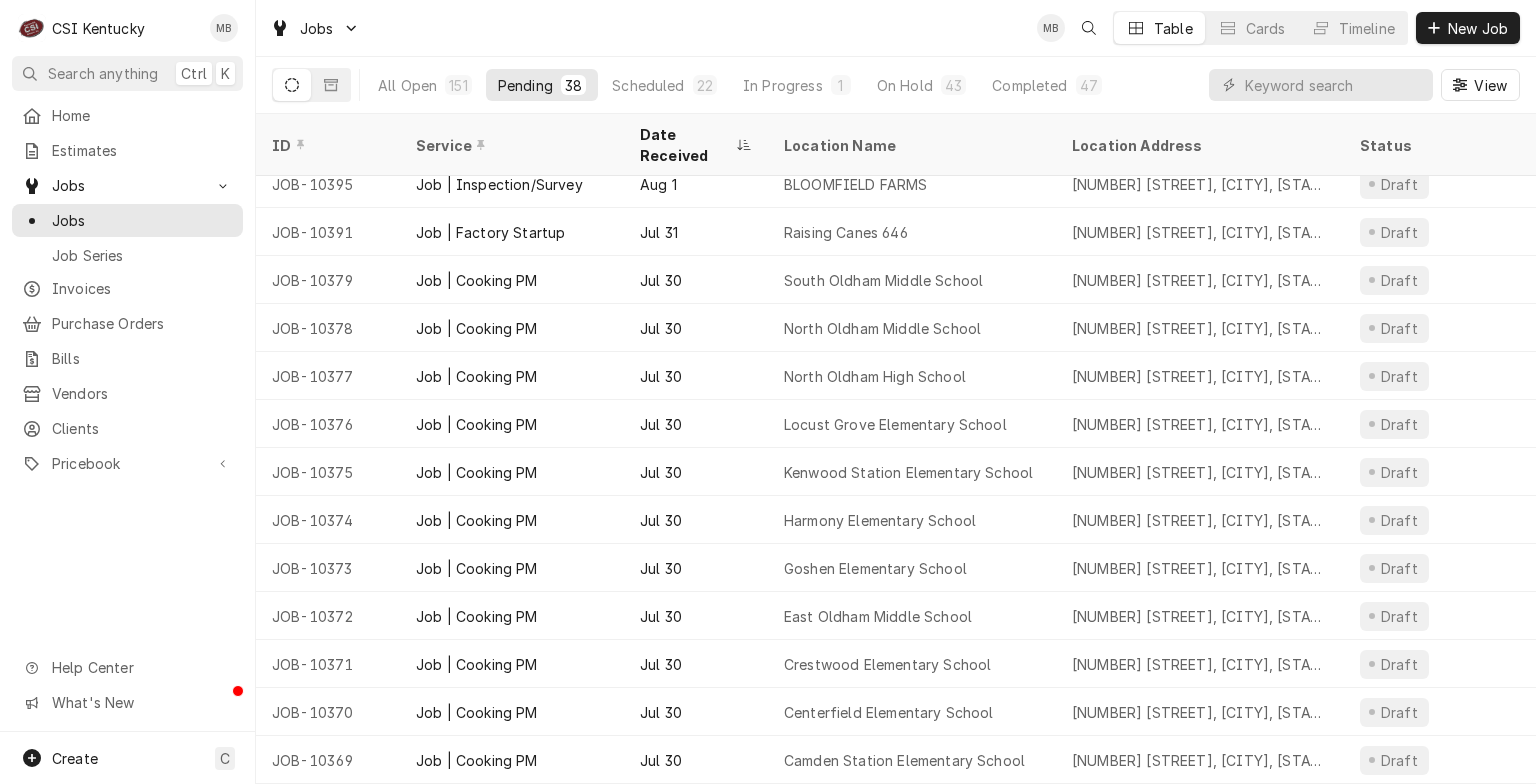 scroll, scrollTop: 0, scrollLeft: 0, axis: both 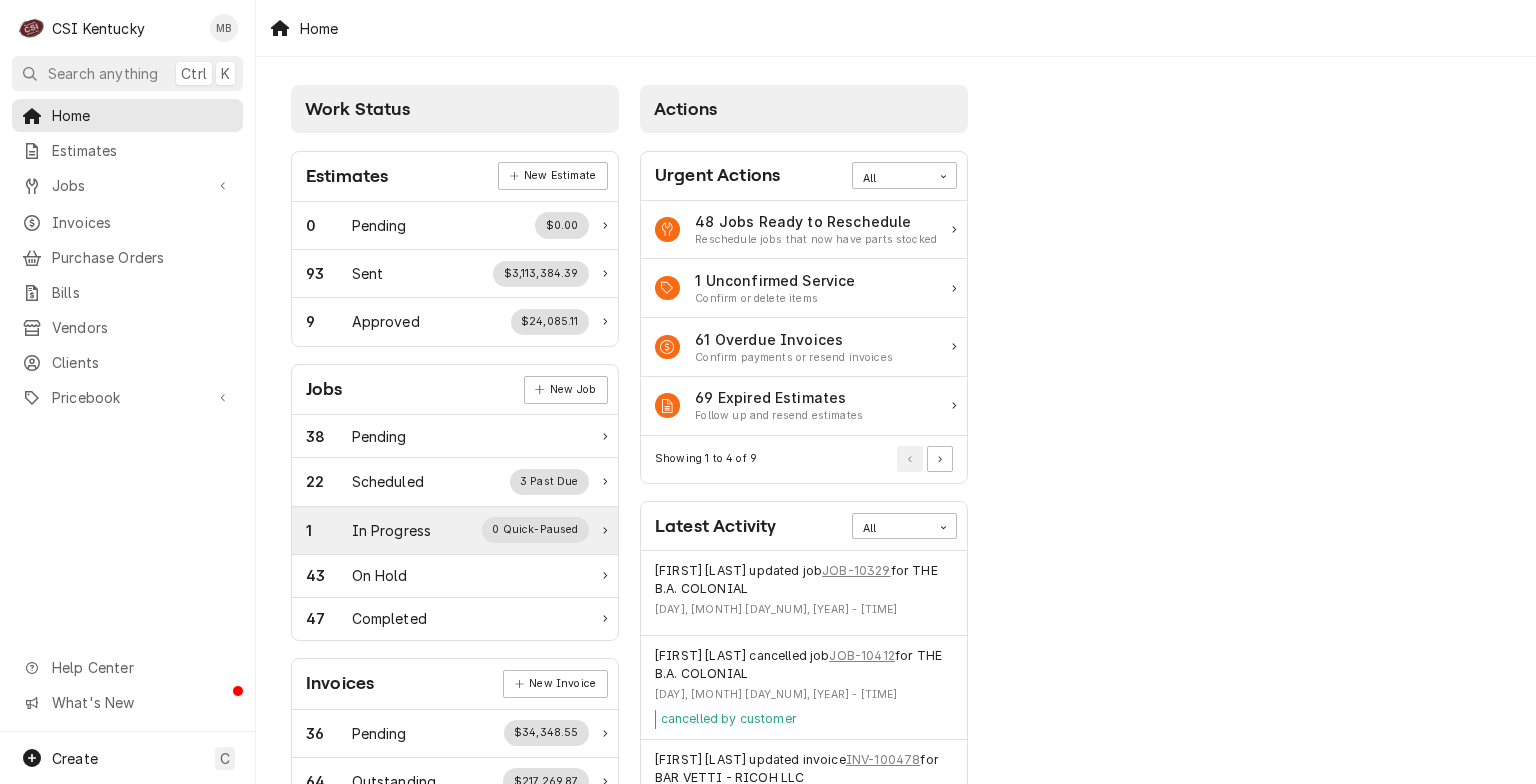 click on "In Progress" at bounding box center [392, 530] 